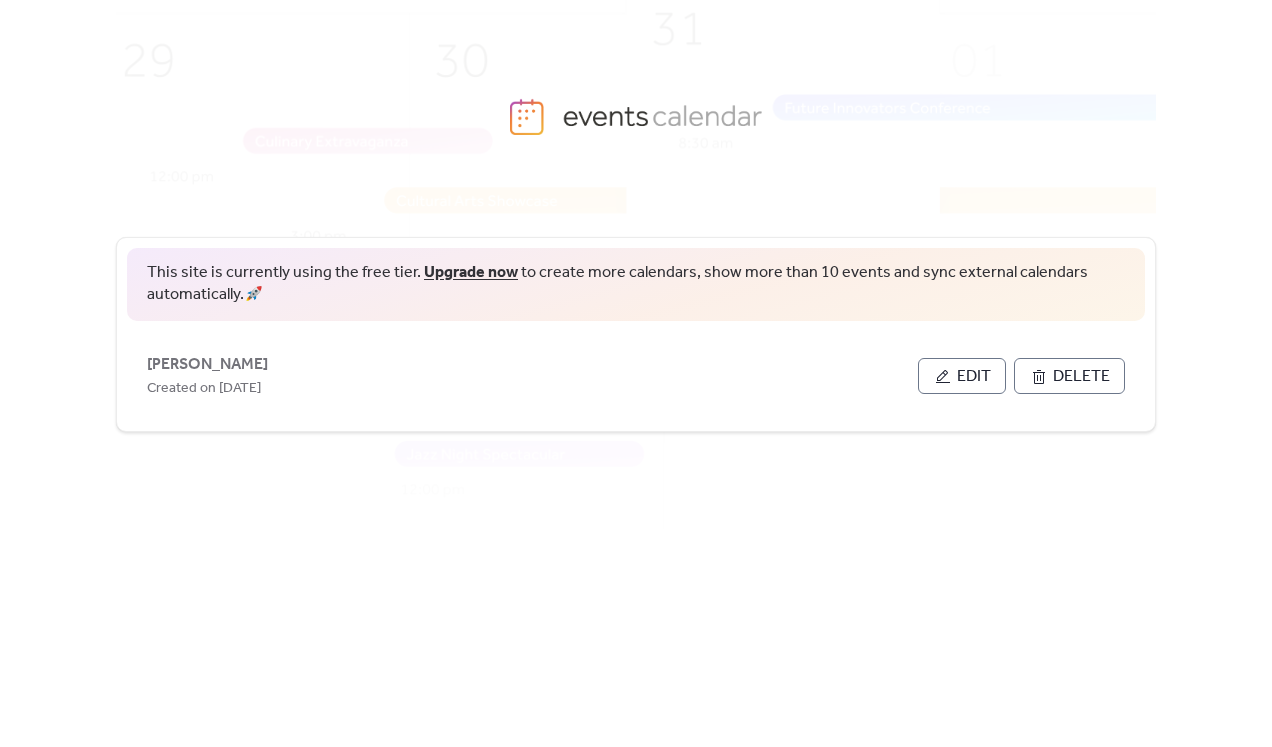 scroll, scrollTop: 0, scrollLeft: 0, axis: both 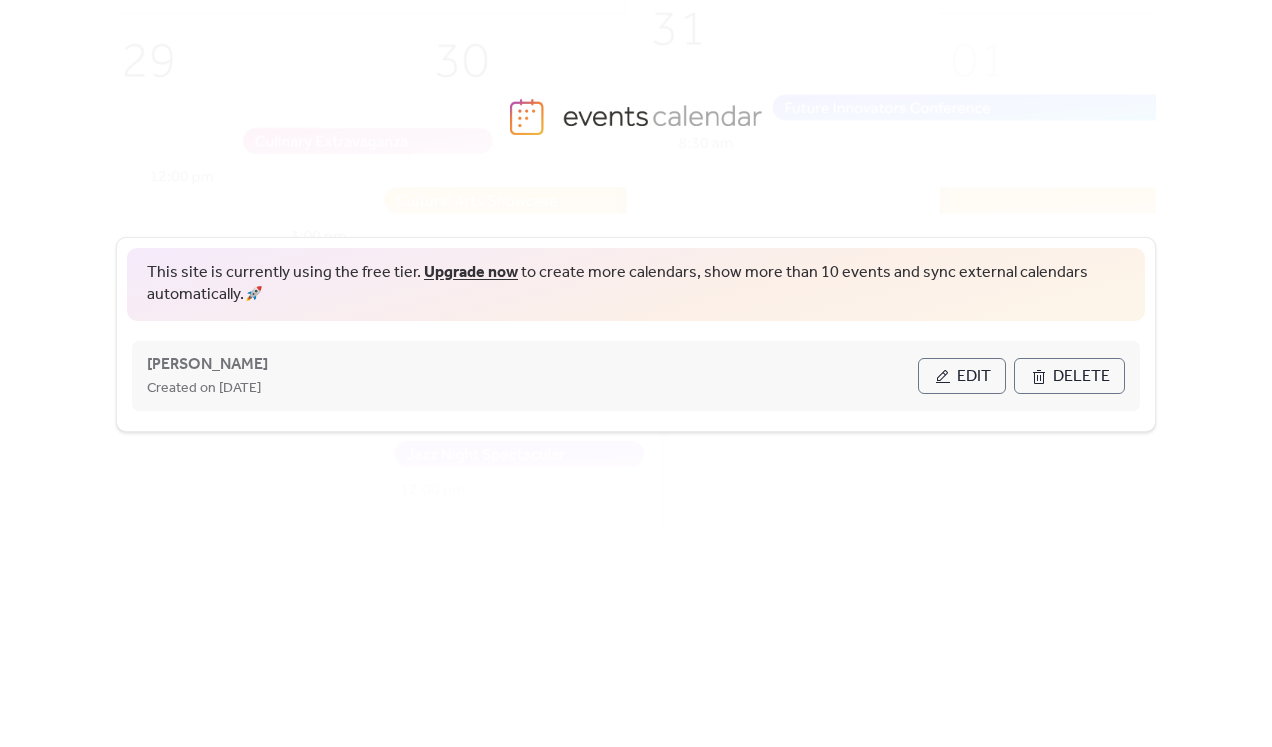 click on "Edit" at bounding box center [962, 376] 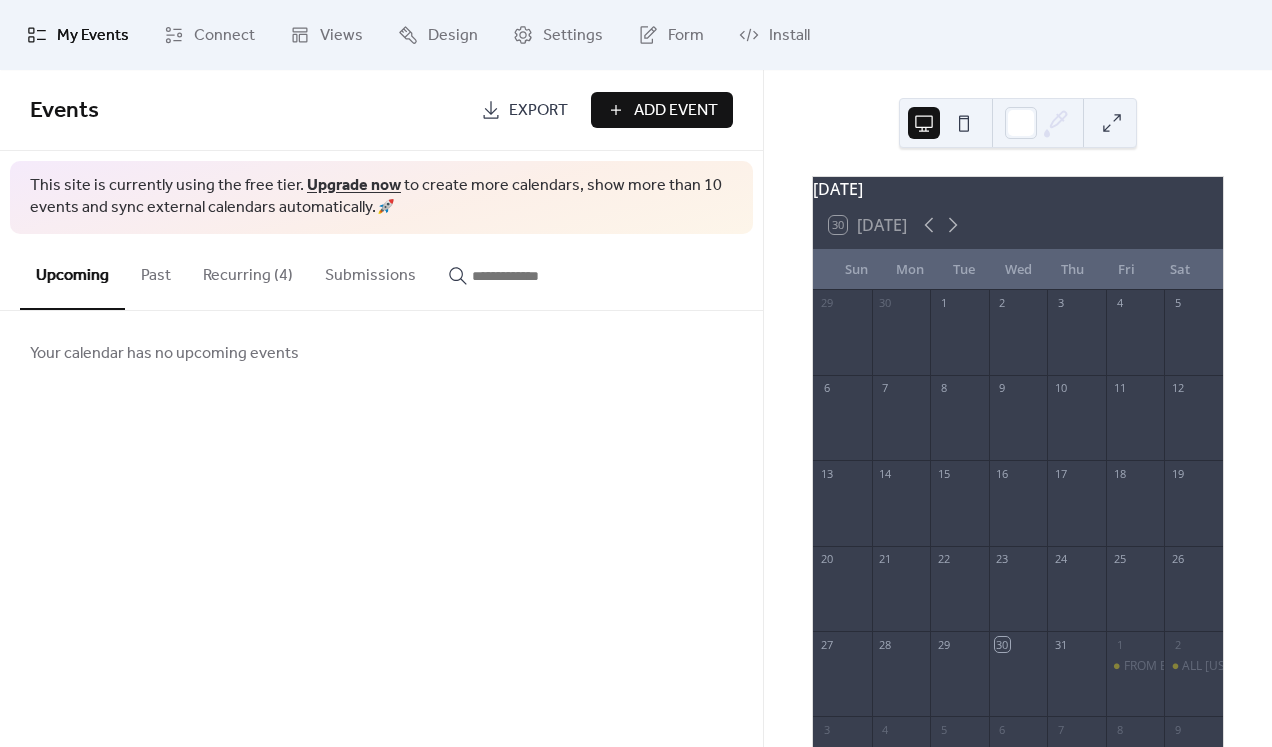 click on "Recurring (4)" at bounding box center (248, 271) 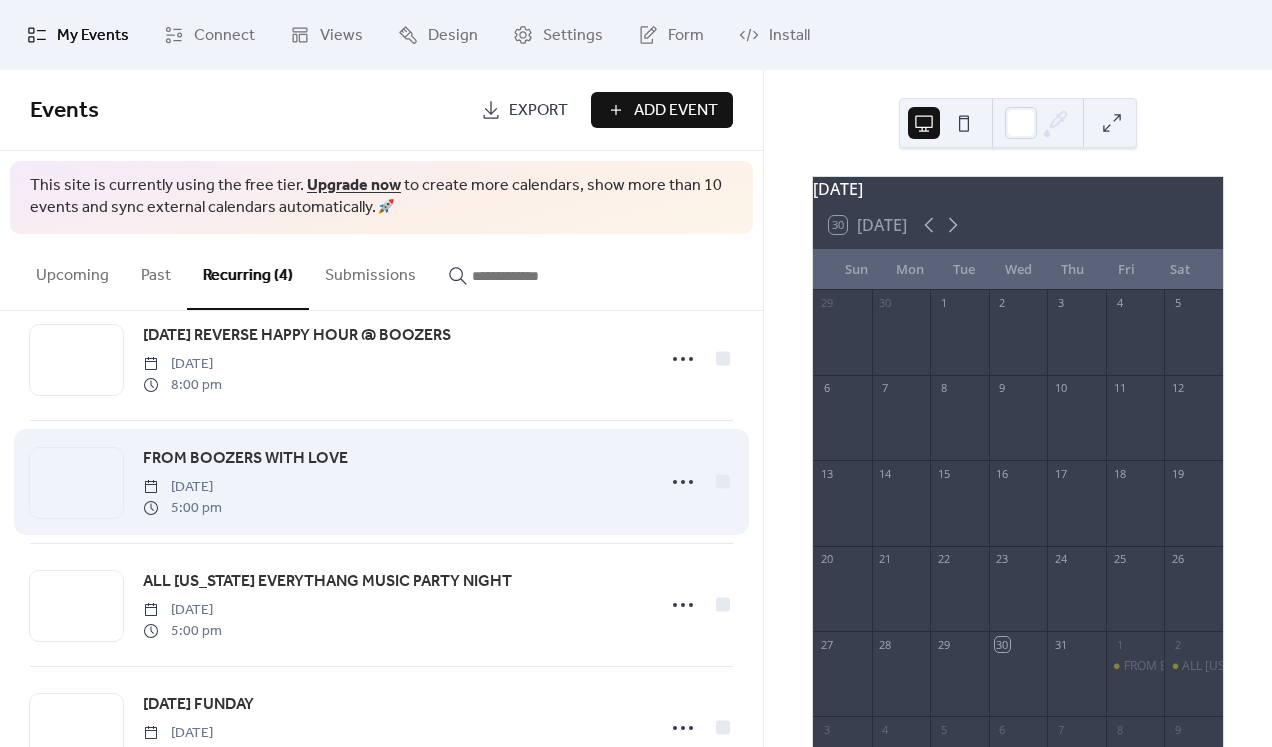 scroll, scrollTop: 0, scrollLeft: 0, axis: both 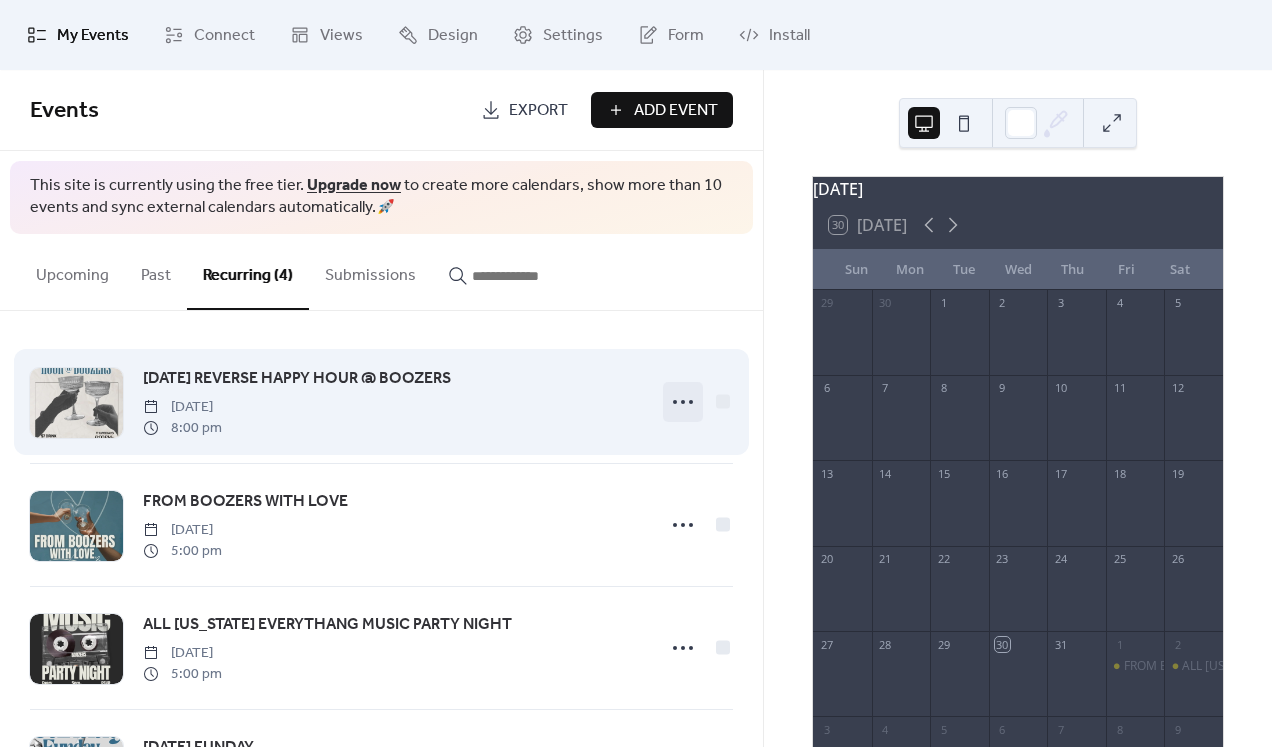 click 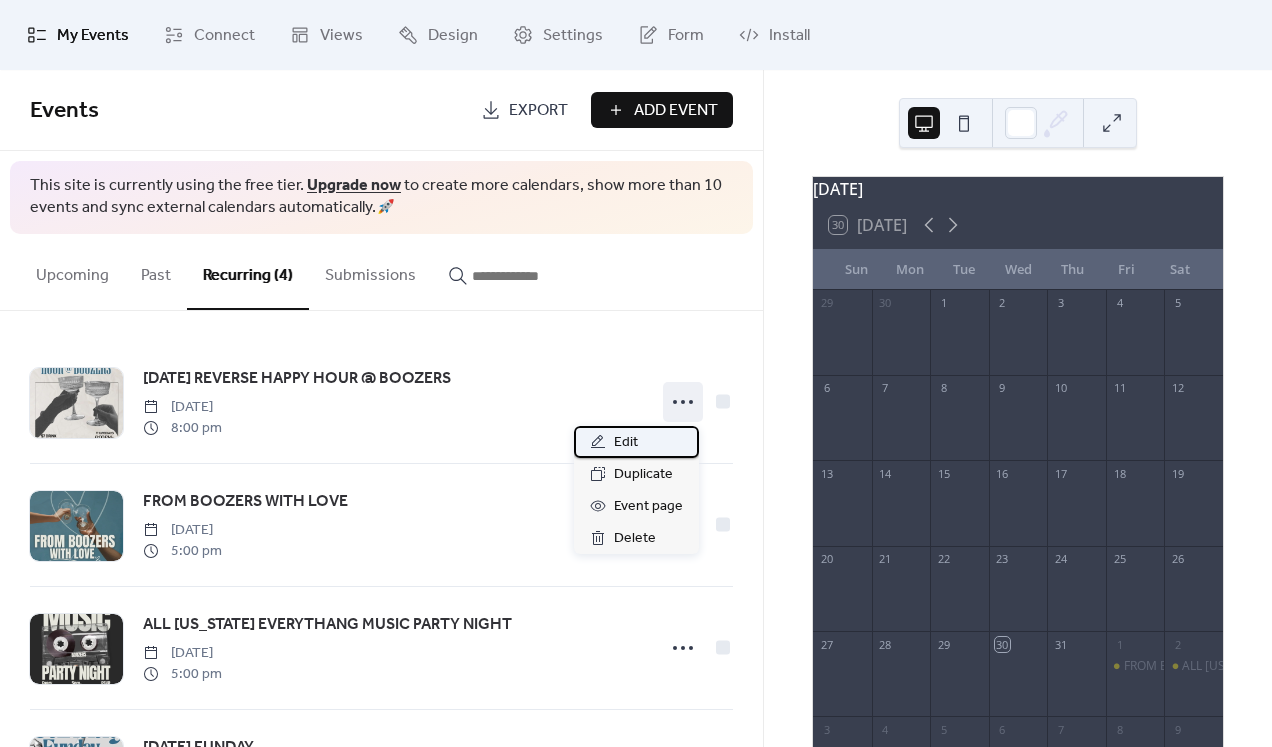 click on "Edit" at bounding box center (636, 442) 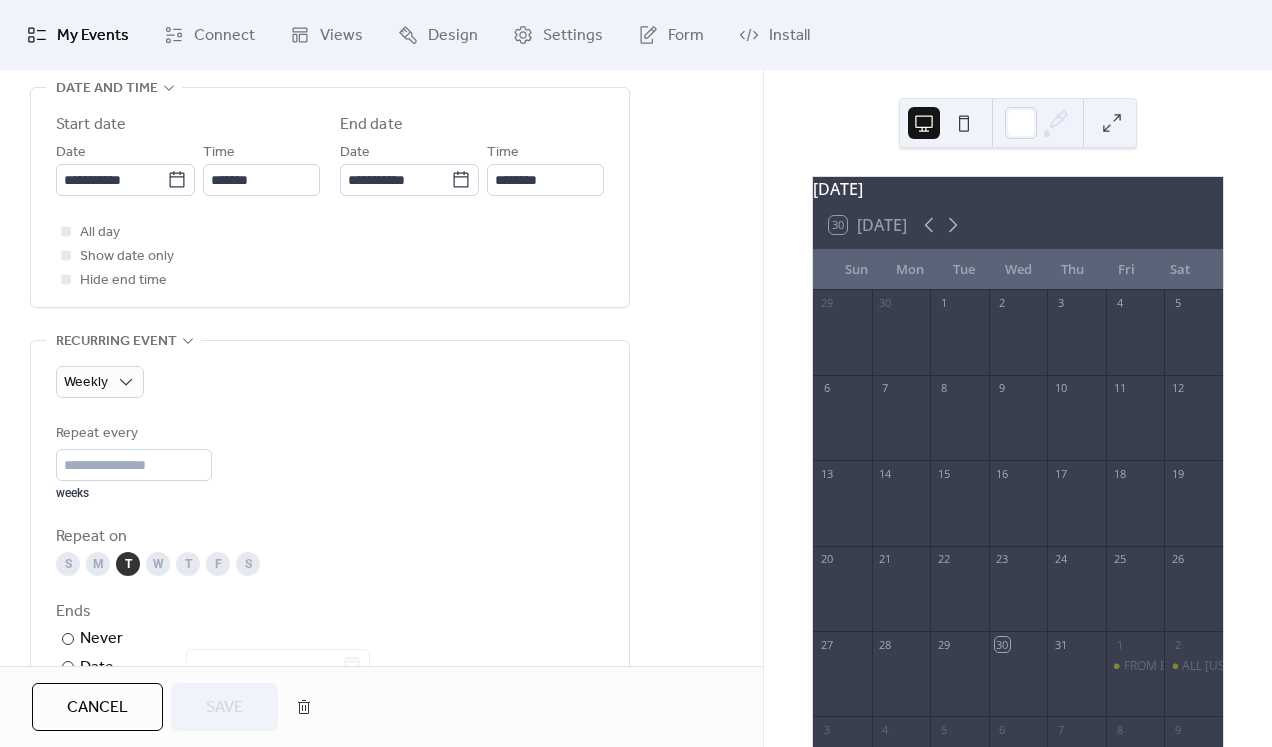 scroll, scrollTop: 682, scrollLeft: 0, axis: vertical 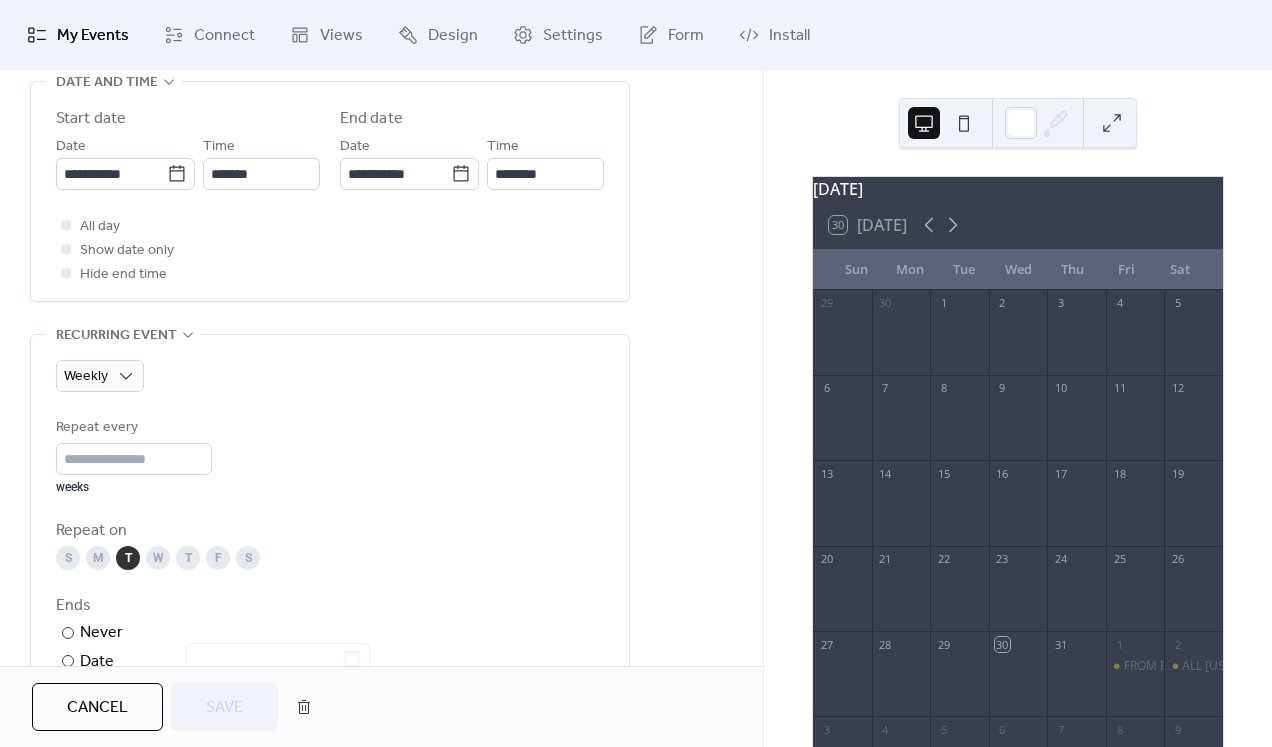 click on "T" at bounding box center [188, 558] 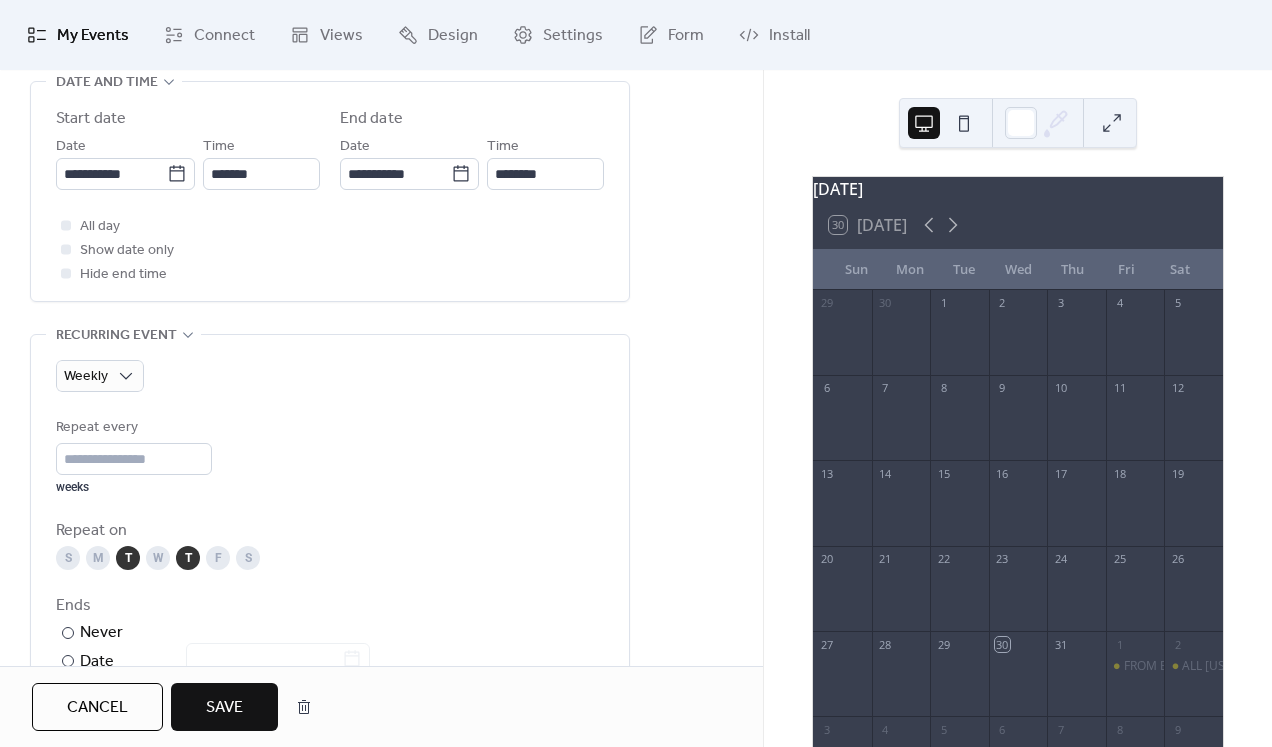 click on "Save" at bounding box center [224, 708] 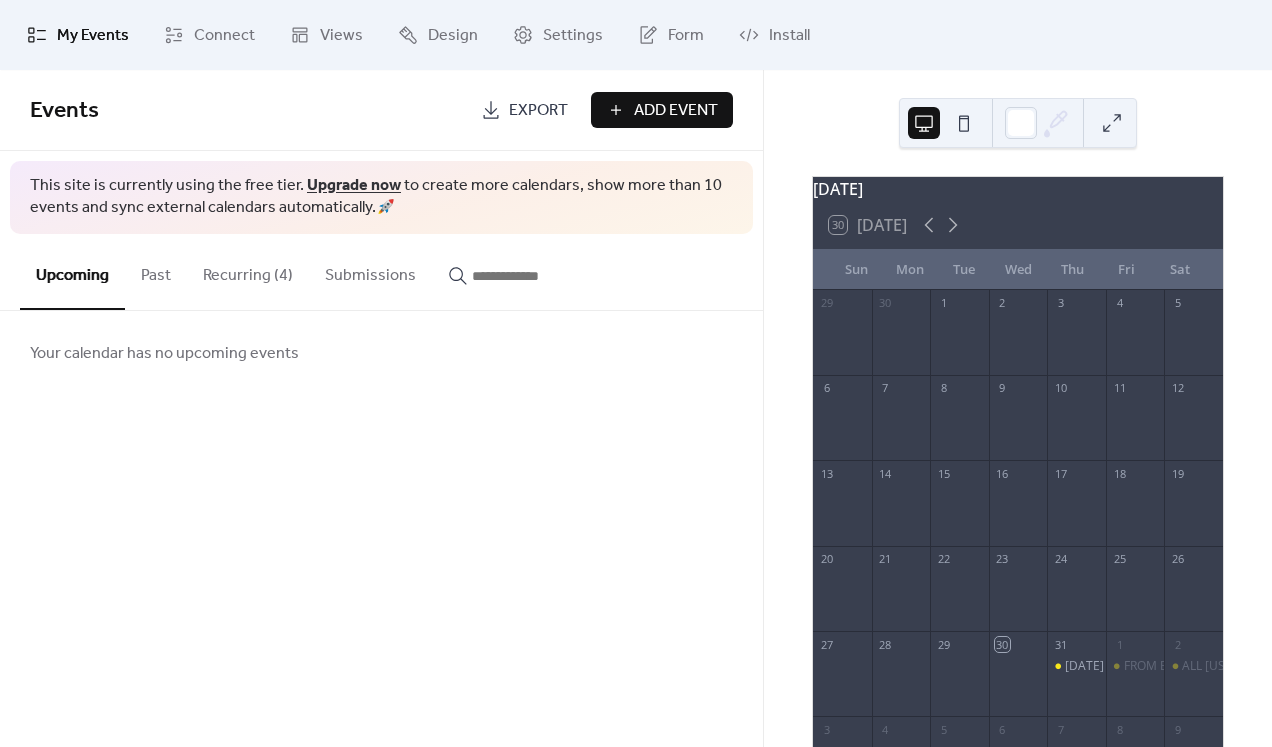 click on "Recurring (4)" at bounding box center (248, 271) 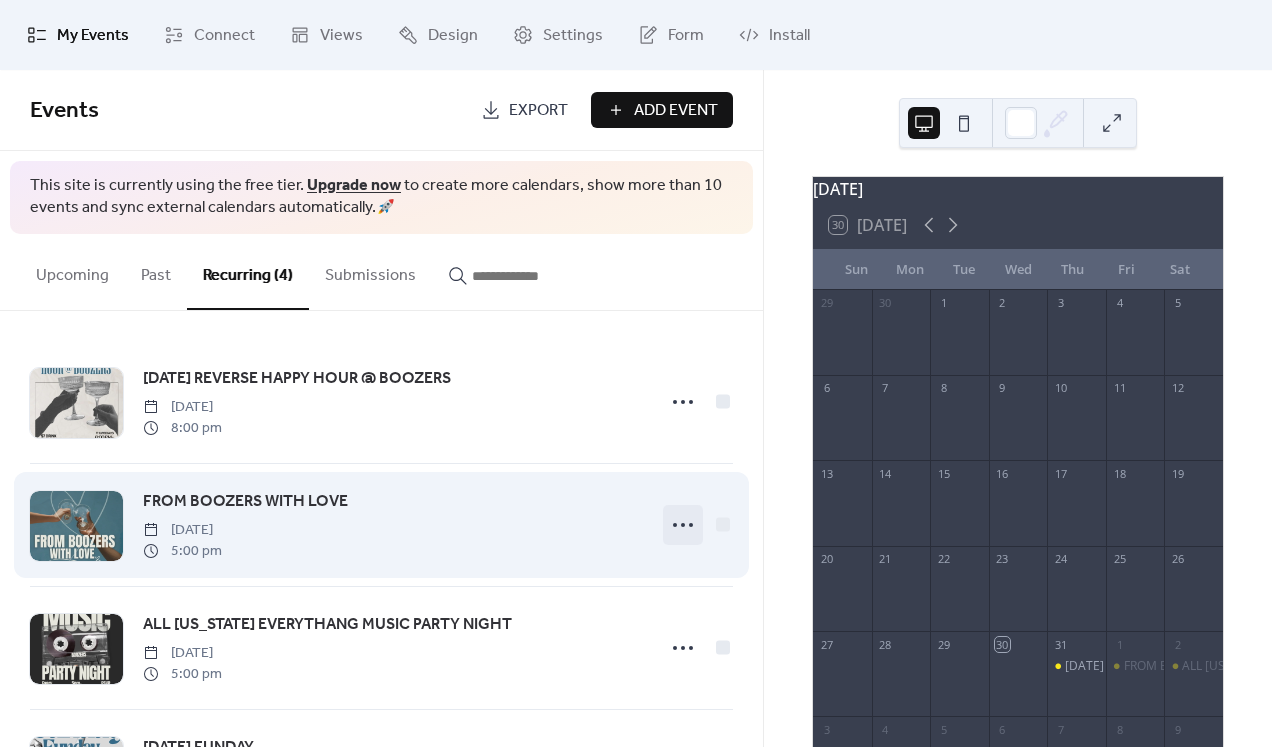 click 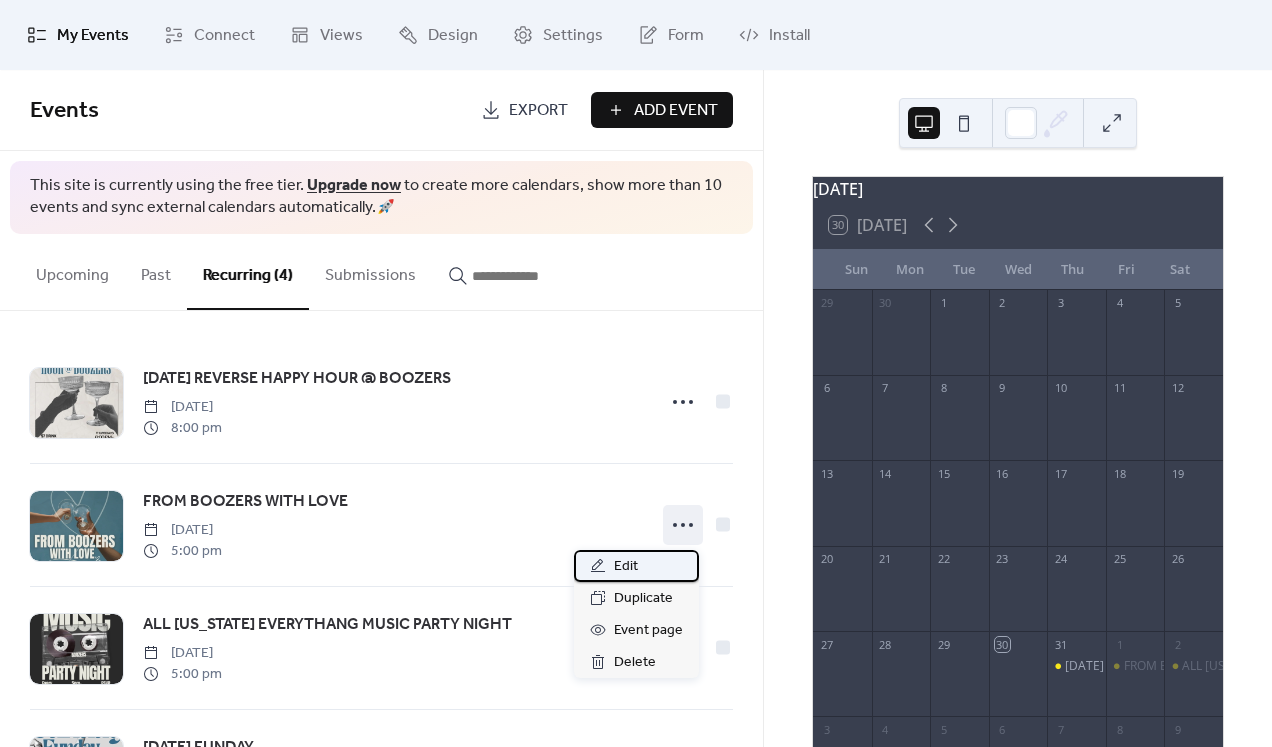 click on "Edit" at bounding box center [636, 566] 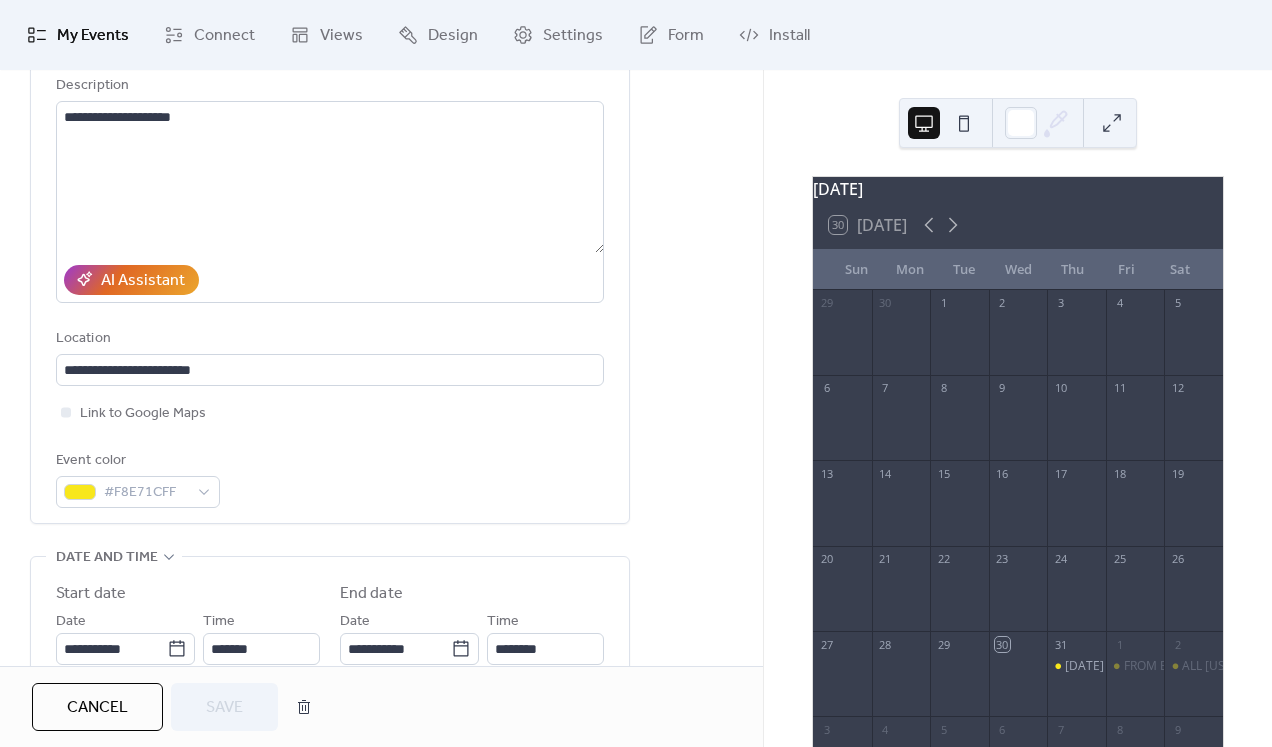 scroll, scrollTop: 0, scrollLeft: 0, axis: both 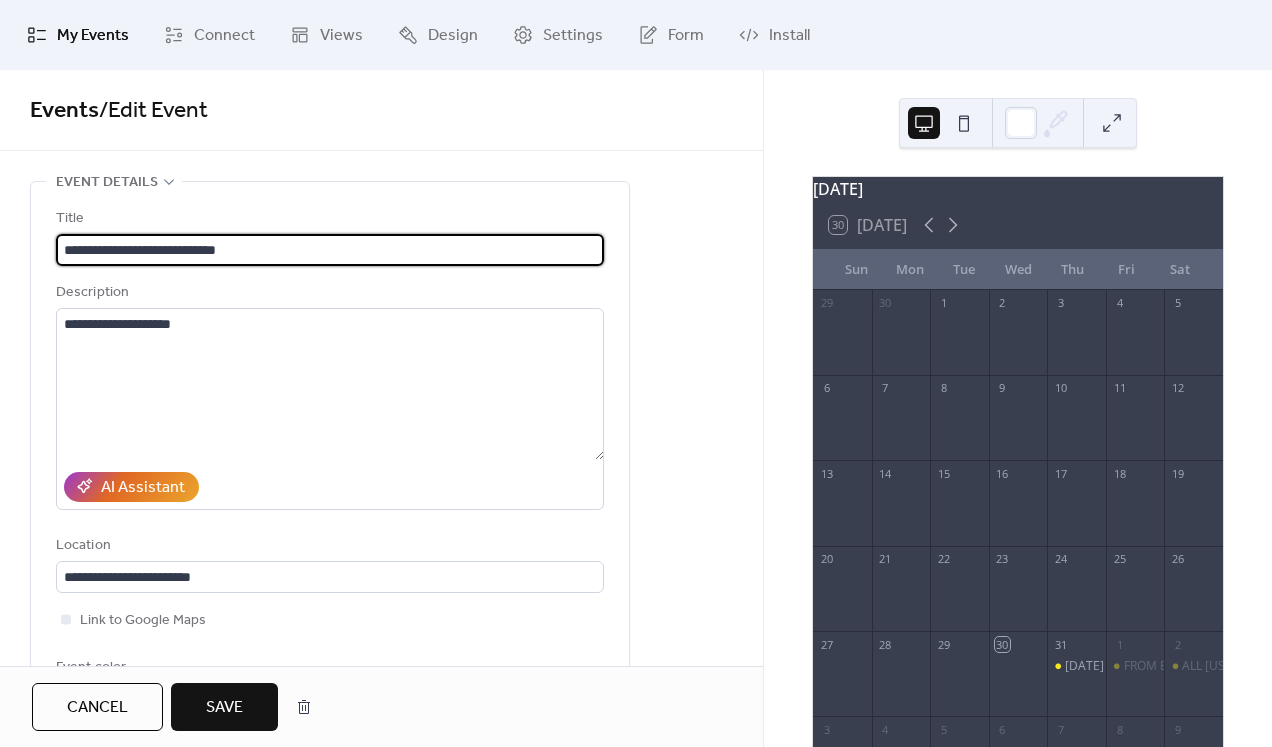 type on "**********" 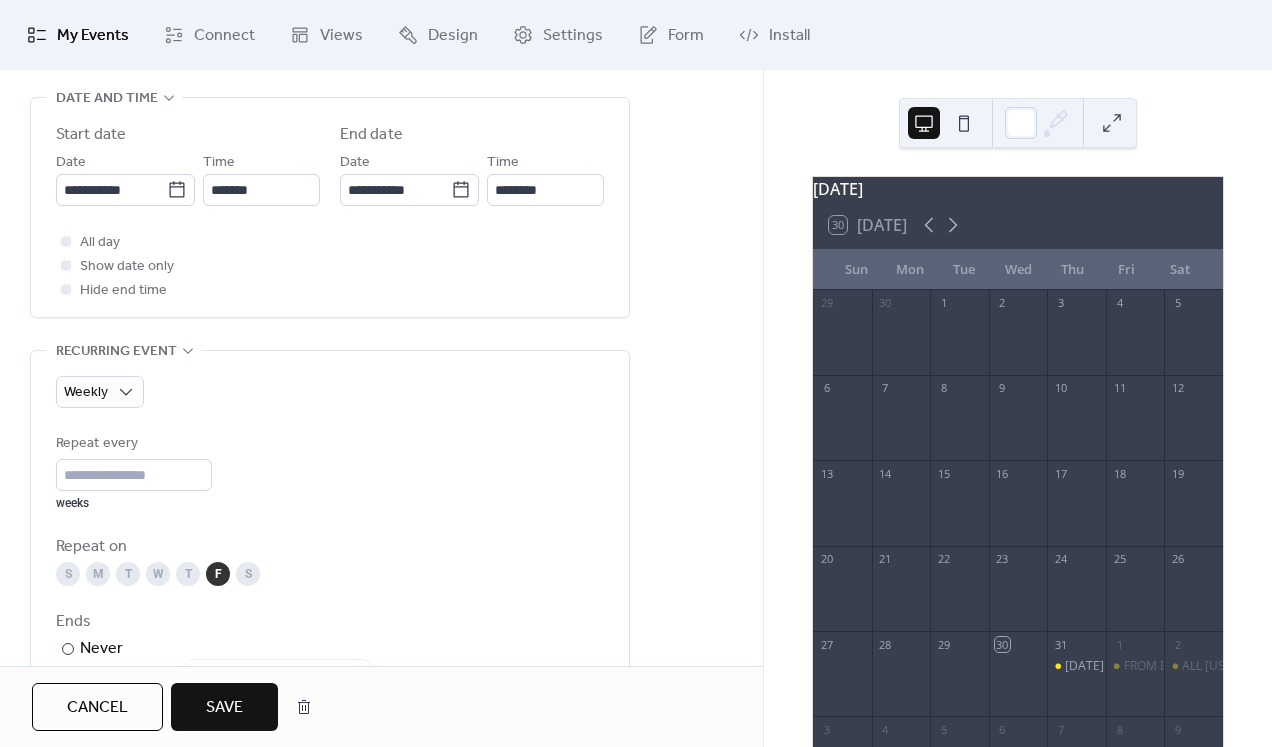 scroll, scrollTop: 687, scrollLeft: 0, axis: vertical 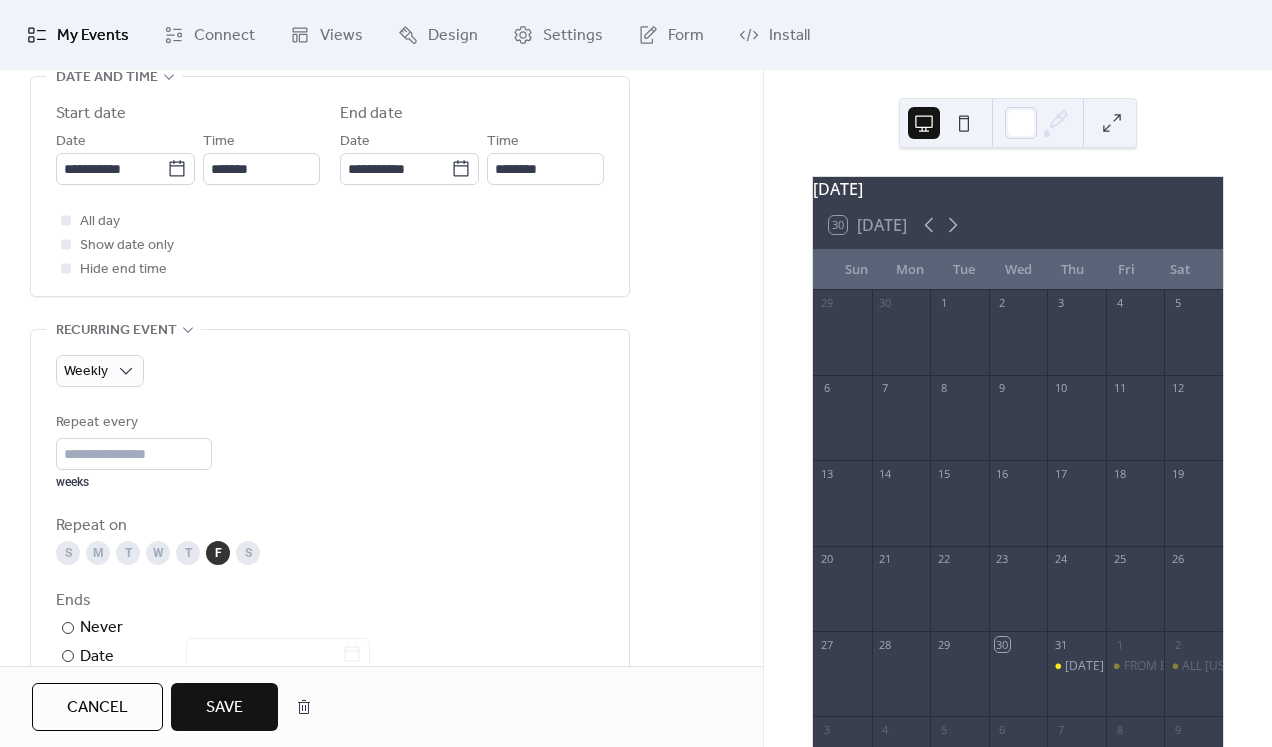 click on "Save" at bounding box center [224, 708] 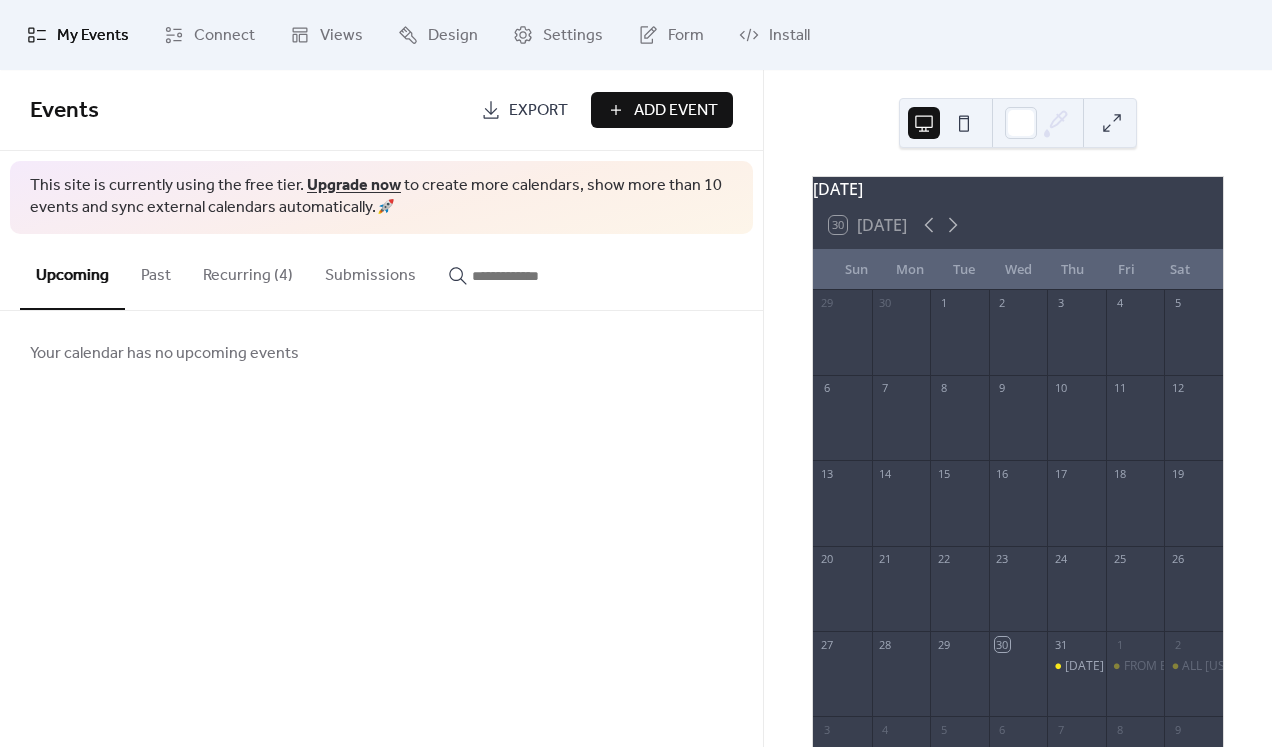 click on "Recurring (4)" at bounding box center (248, 271) 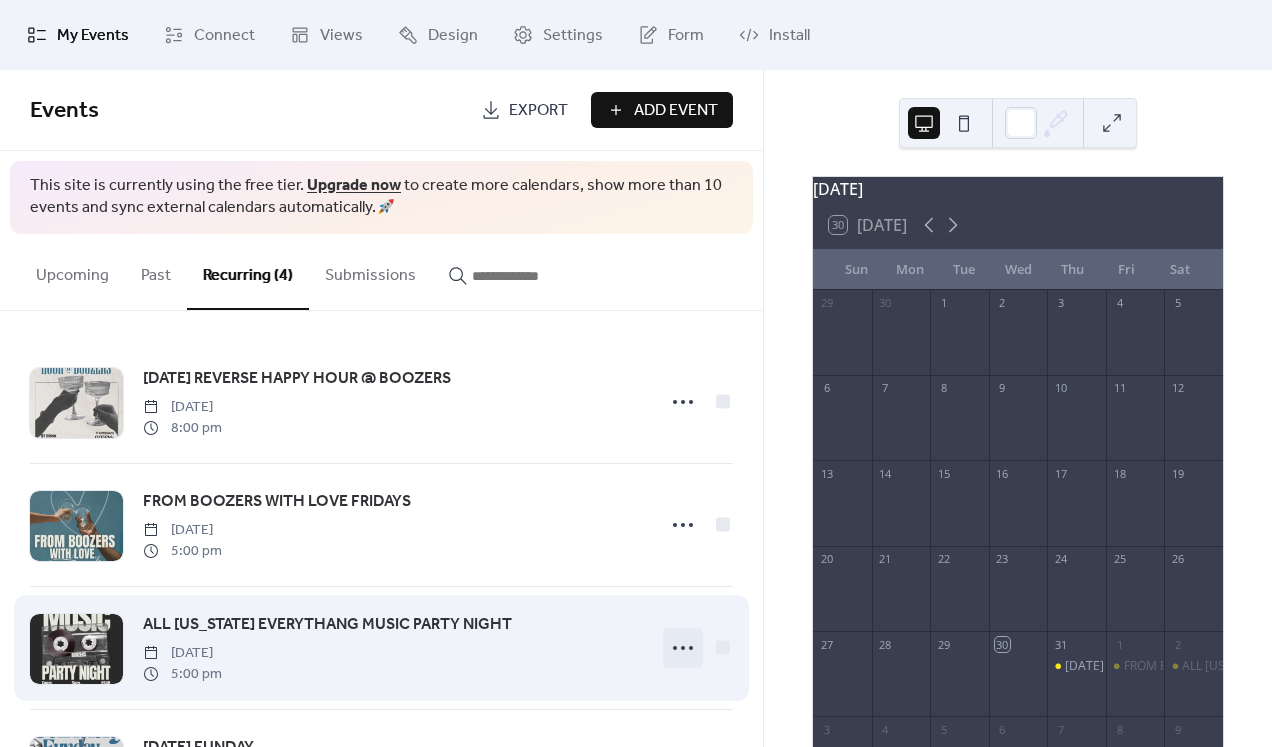 click 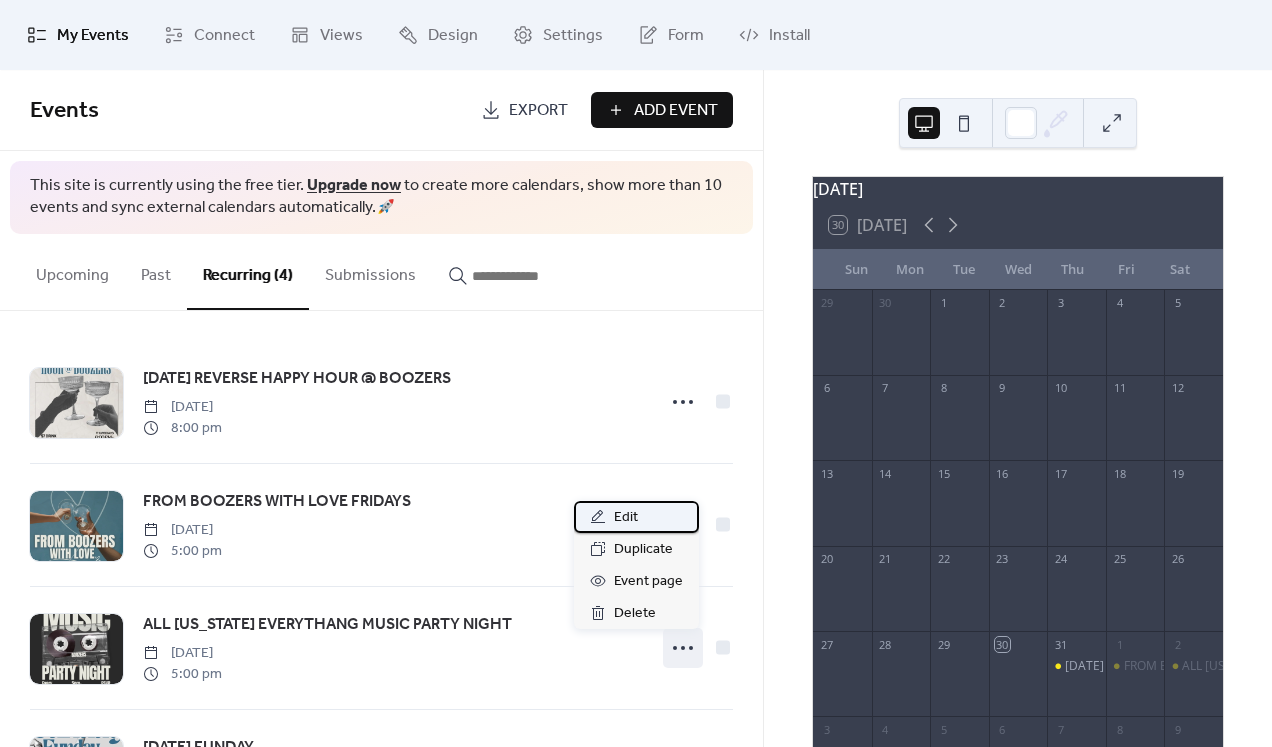 click on "Edit" at bounding box center [626, 518] 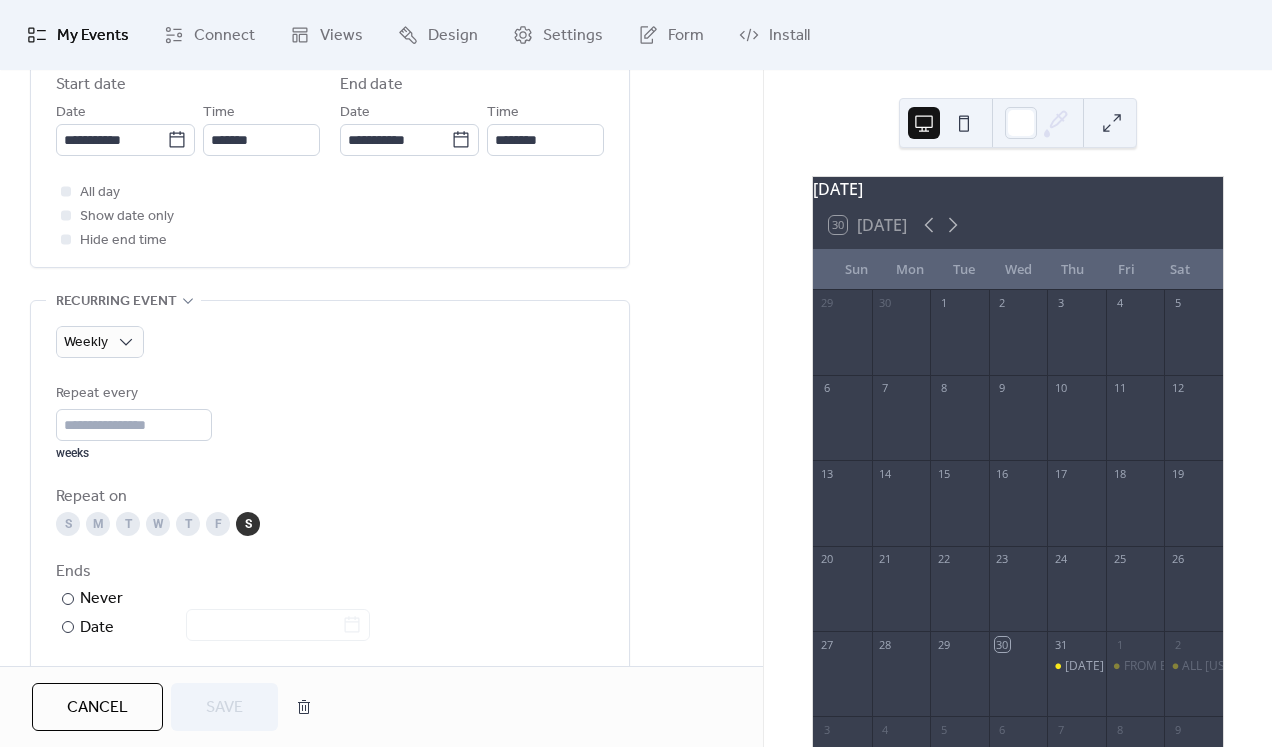 scroll, scrollTop: 718, scrollLeft: 0, axis: vertical 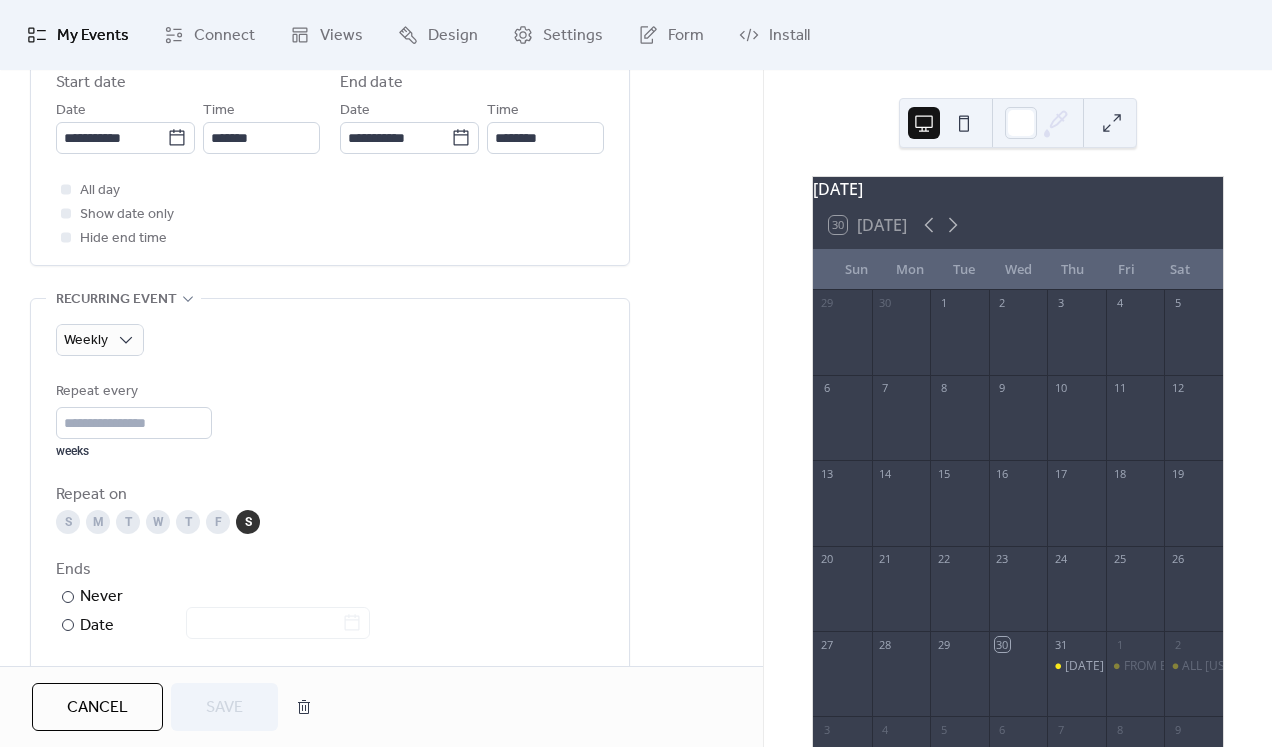 click on "Cancel" at bounding box center (97, 707) 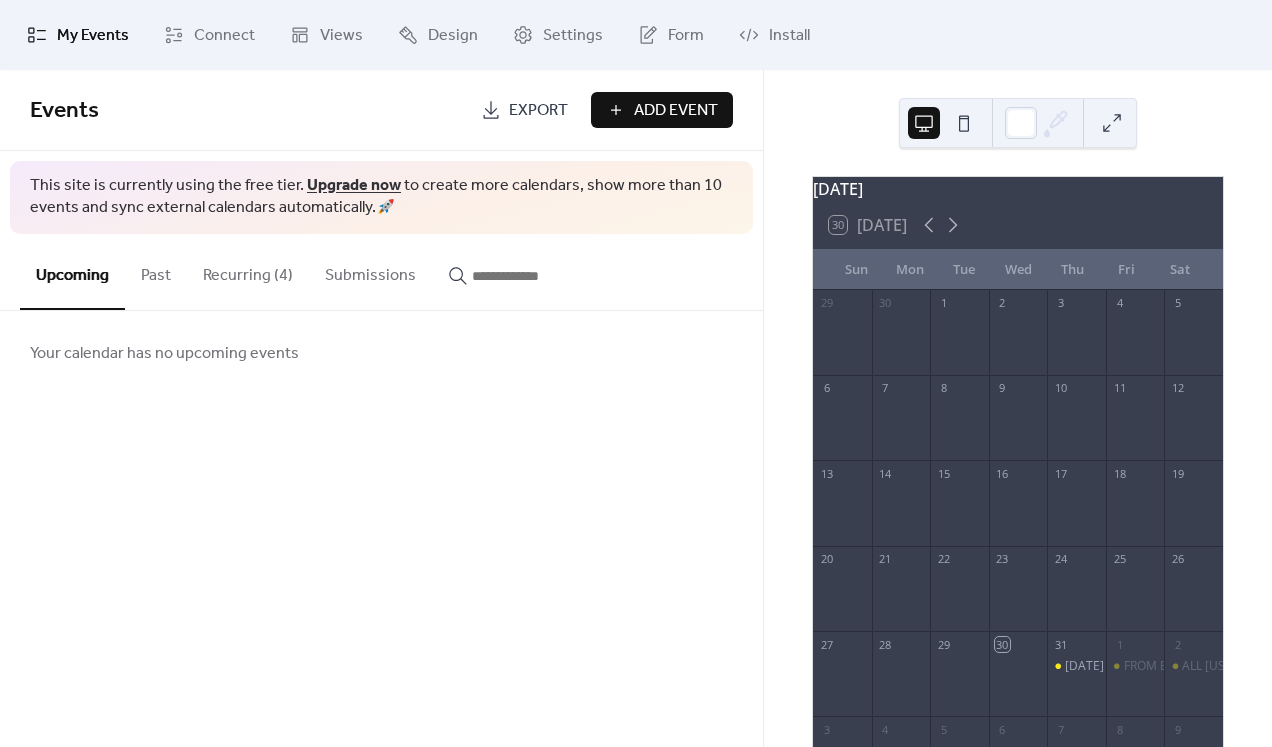 click on "Recurring (4)" at bounding box center [248, 271] 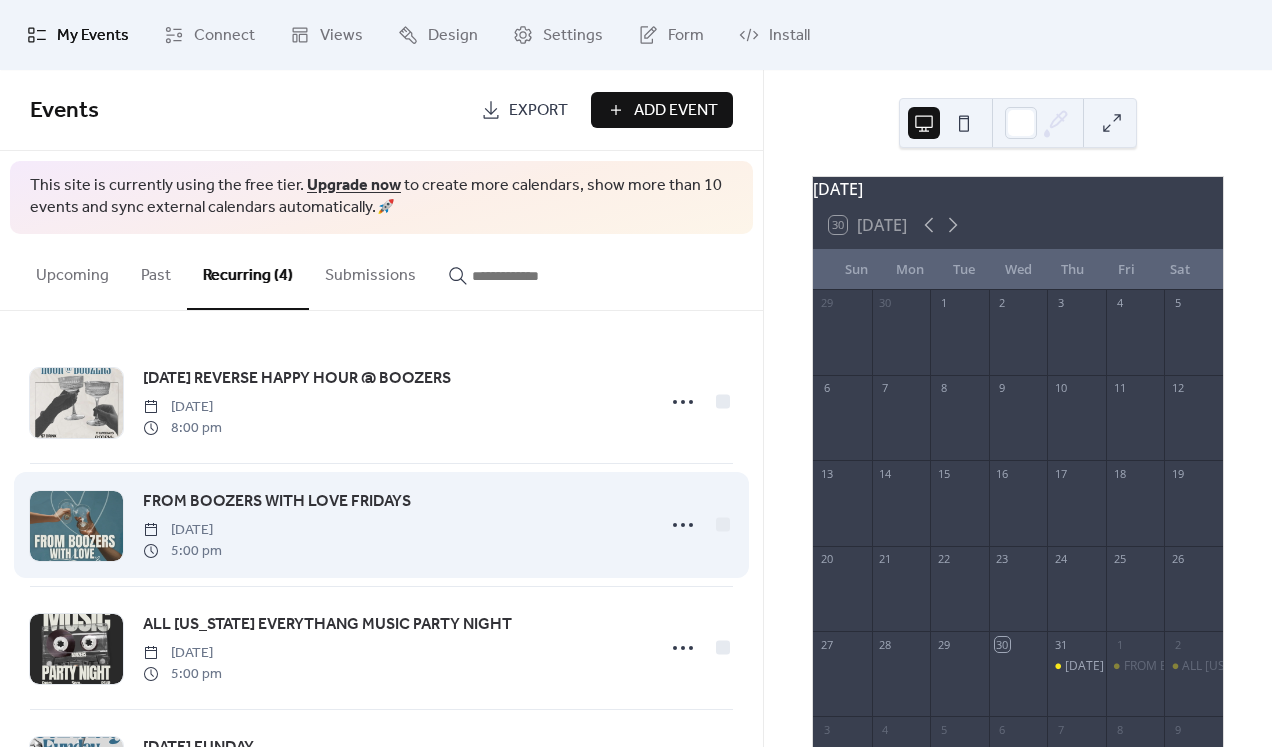 scroll, scrollTop: 117, scrollLeft: 0, axis: vertical 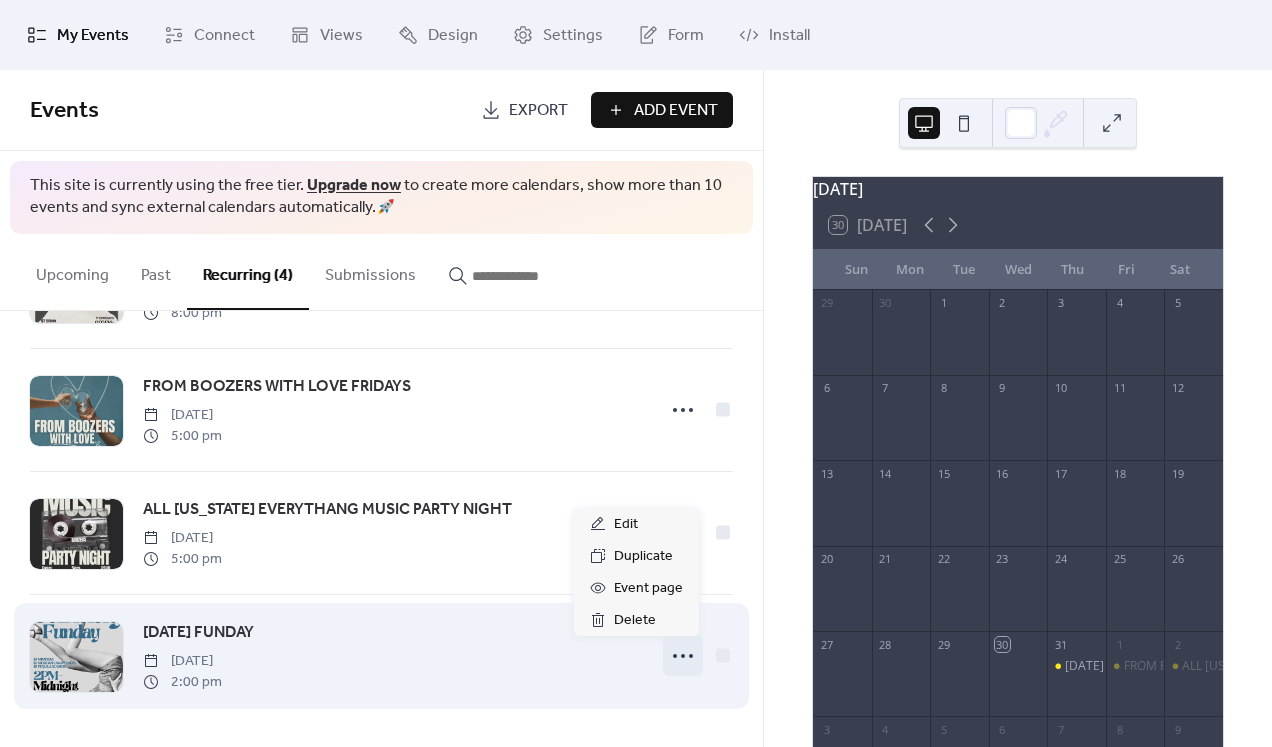 click 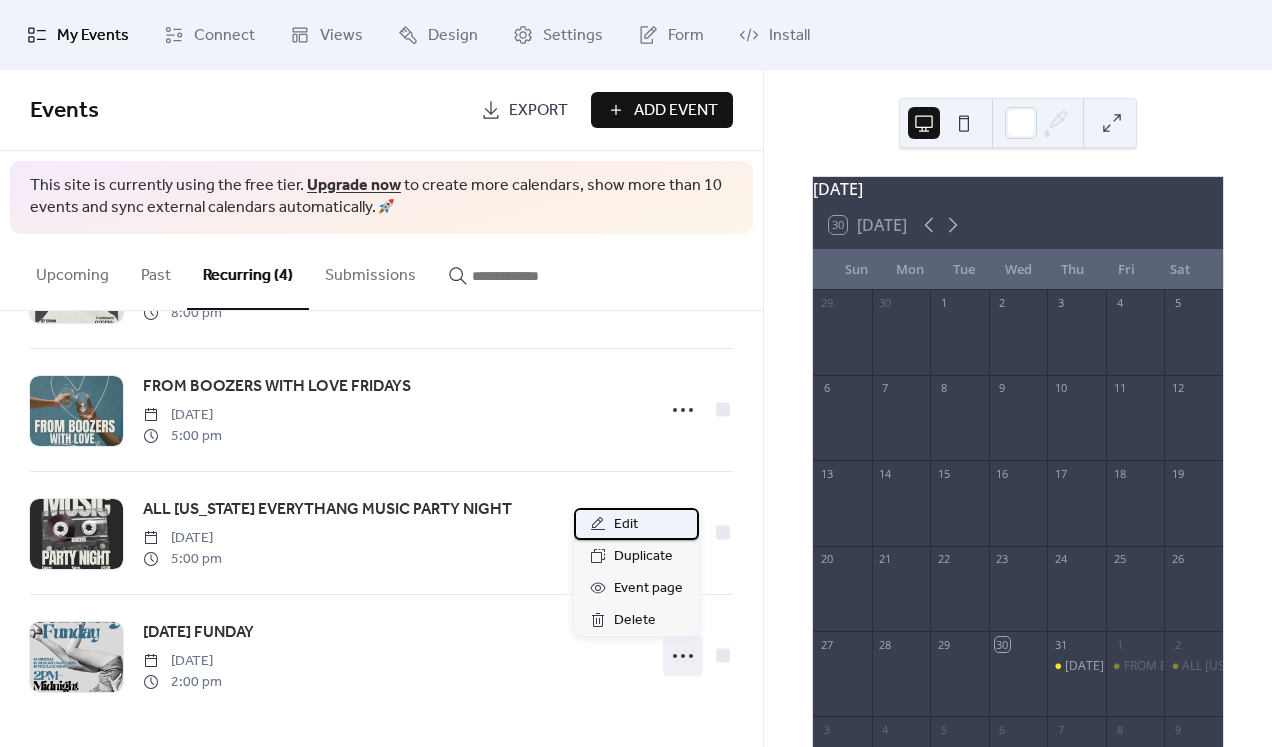 click on "Edit" at bounding box center (626, 525) 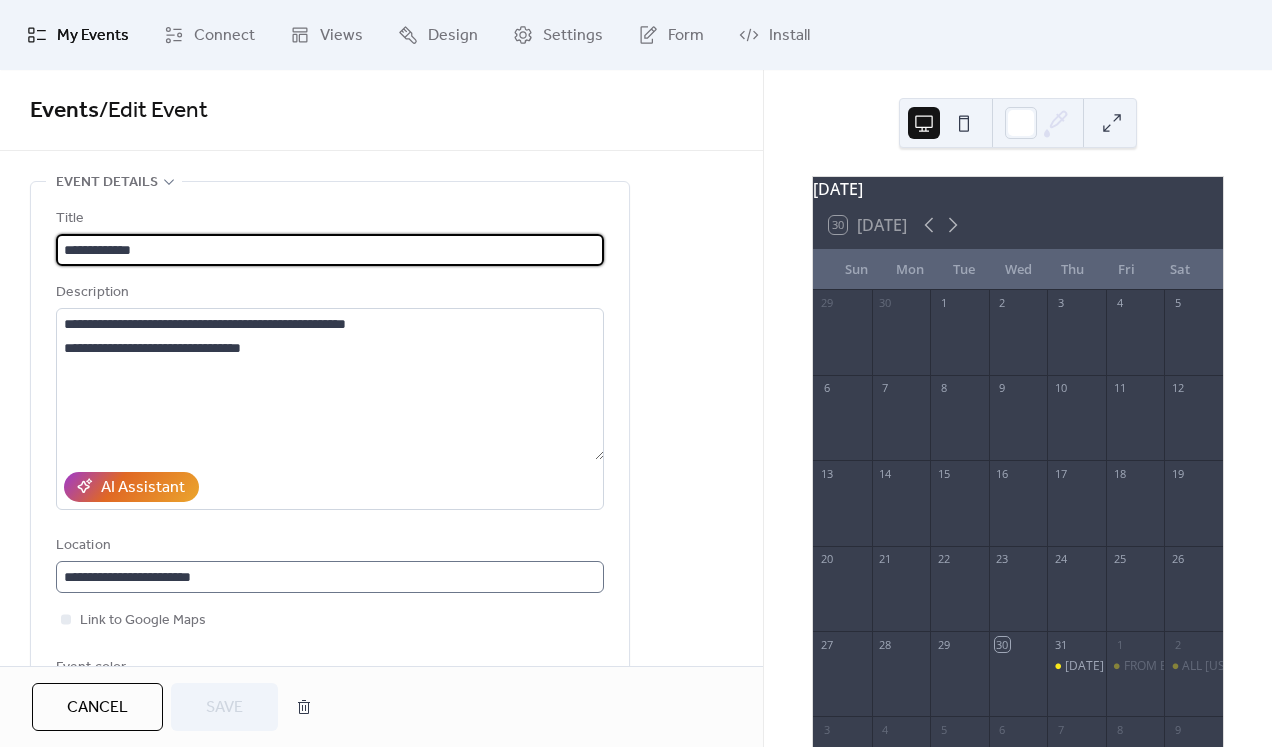 scroll, scrollTop: 1, scrollLeft: 0, axis: vertical 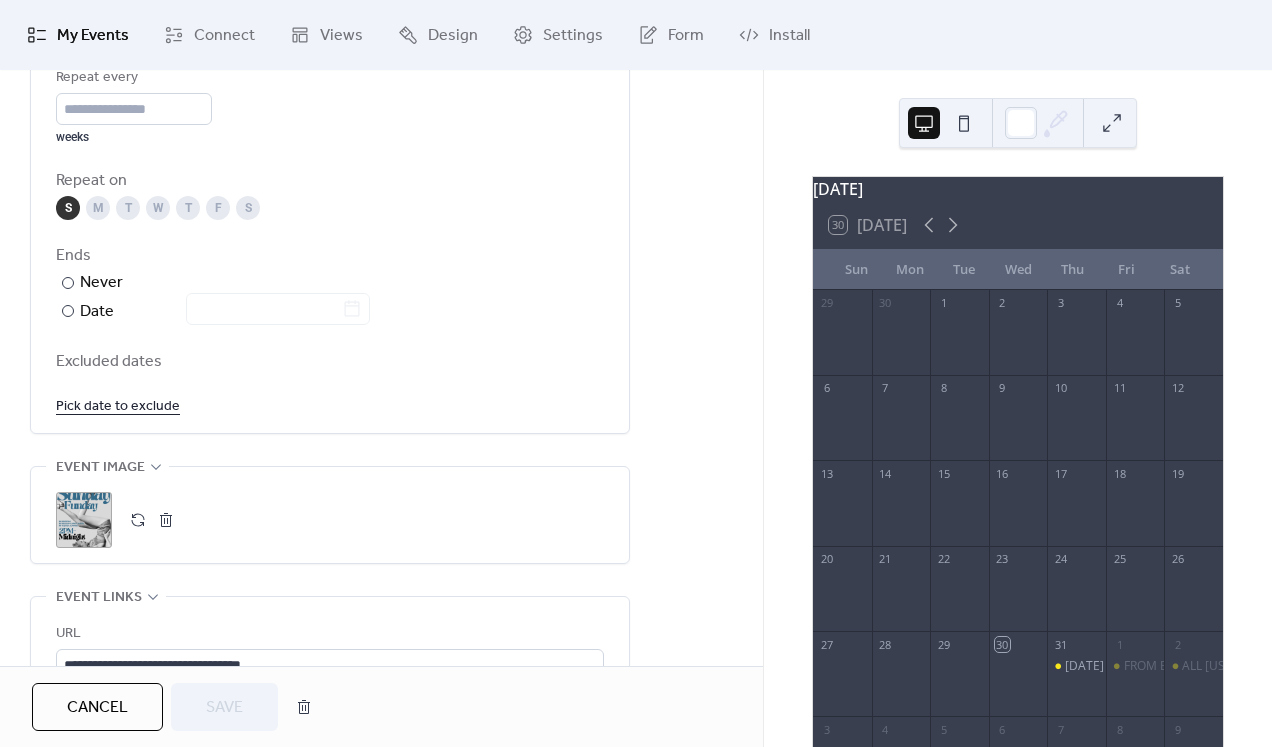 click on "Cancel" at bounding box center (97, 708) 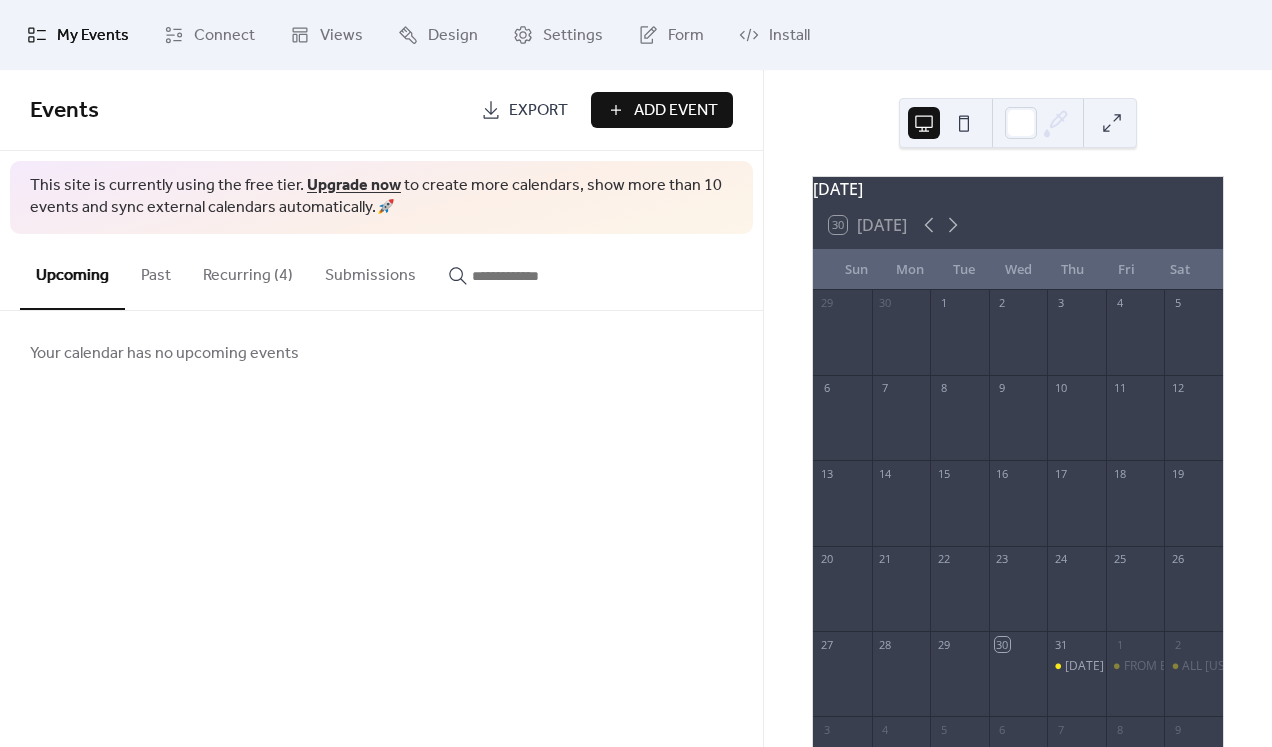 click on "Recurring (4)" at bounding box center (248, 271) 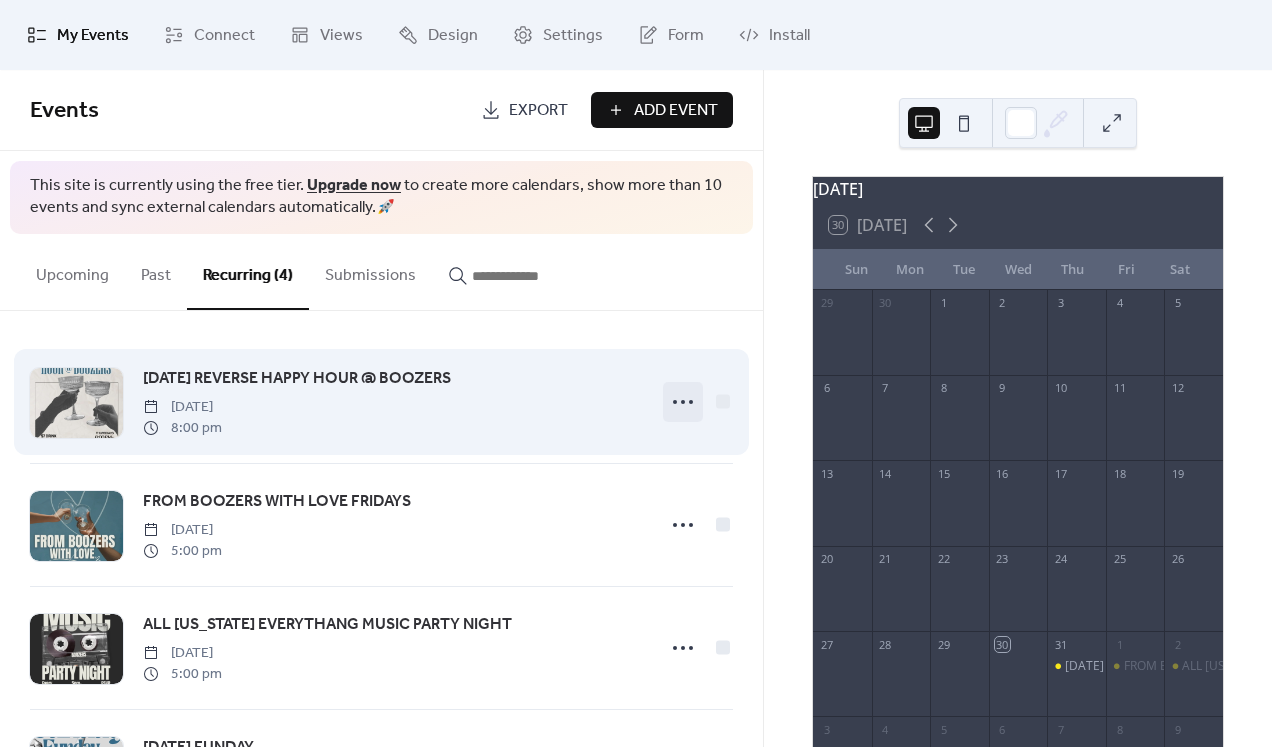 click 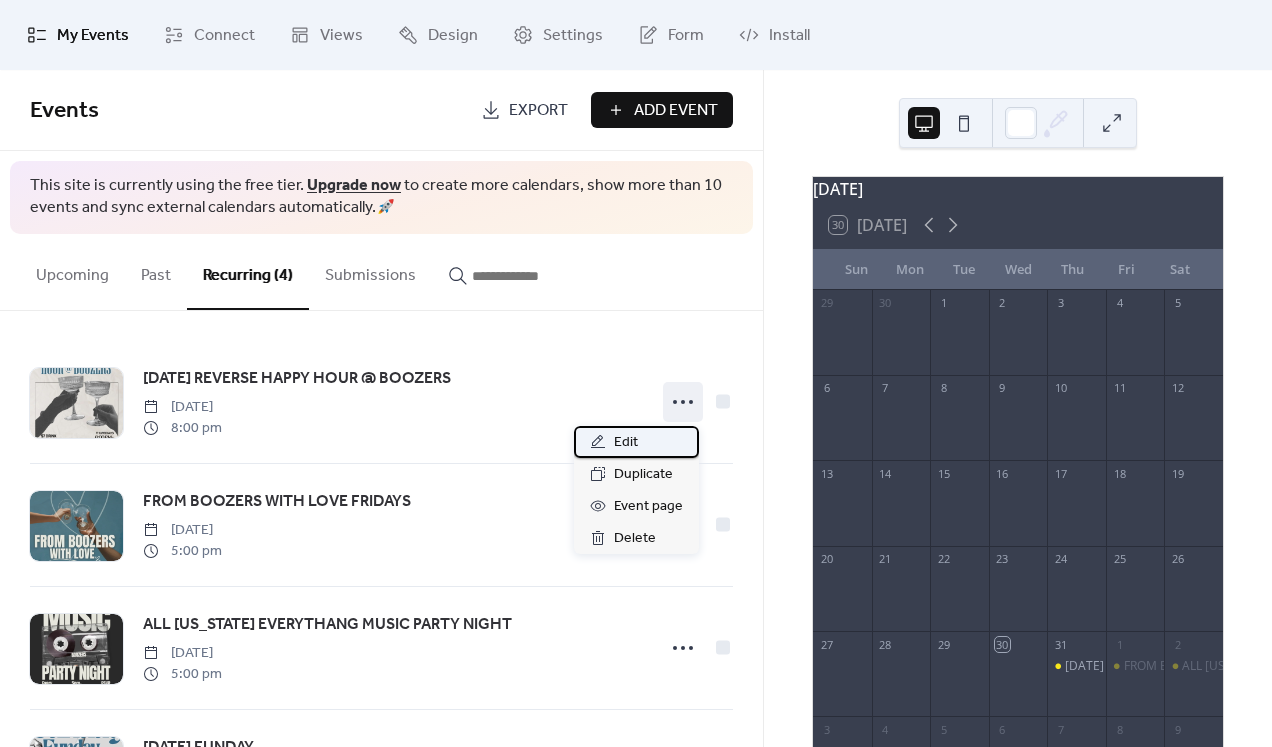click on "Edit" at bounding box center (636, 442) 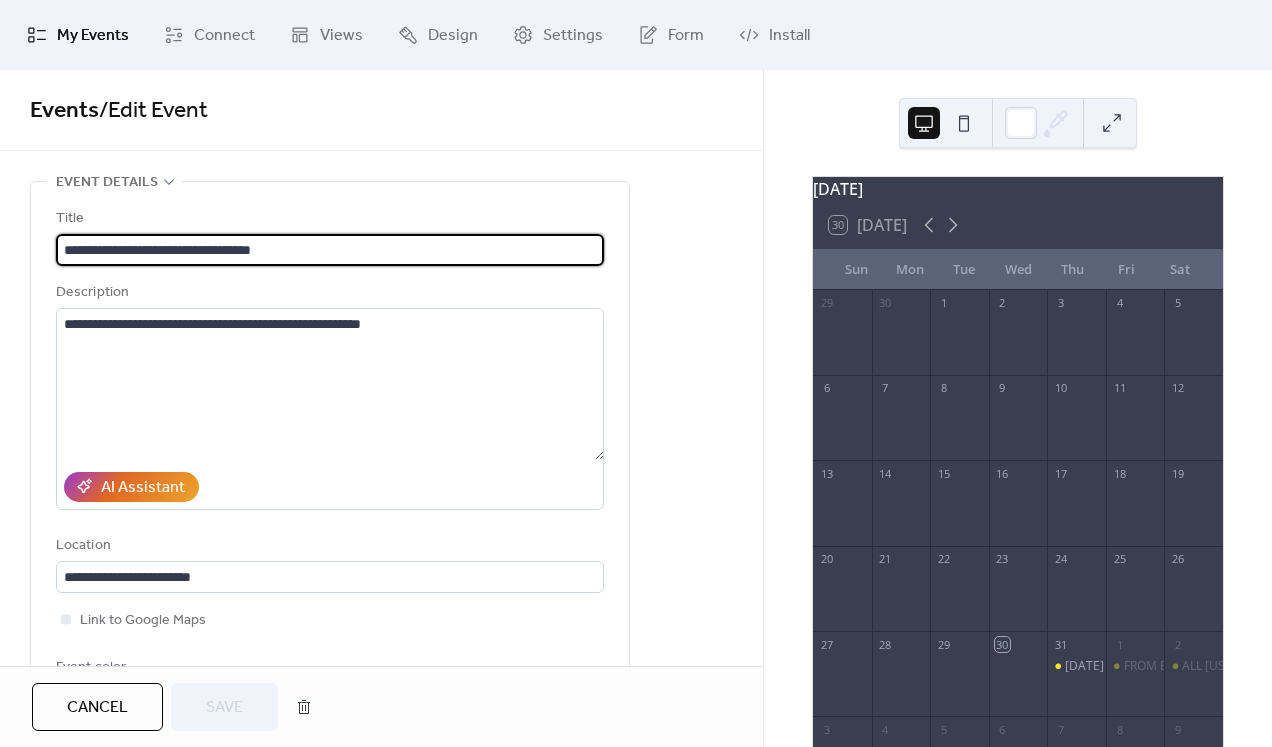scroll, scrollTop: 85, scrollLeft: 0, axis: vertical 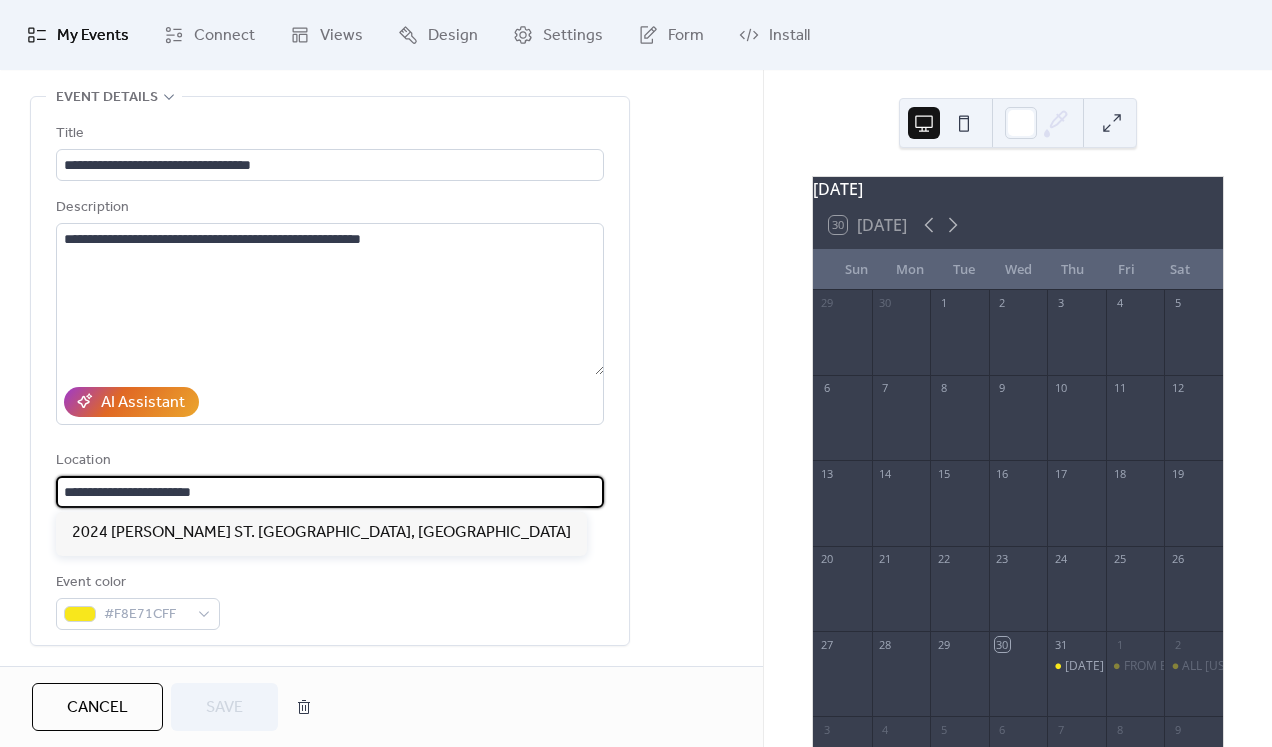 drag, startPoint x: 316, startPoint y: 483, endPoint x: 48, endPoint y: 482, distance: 268.00186 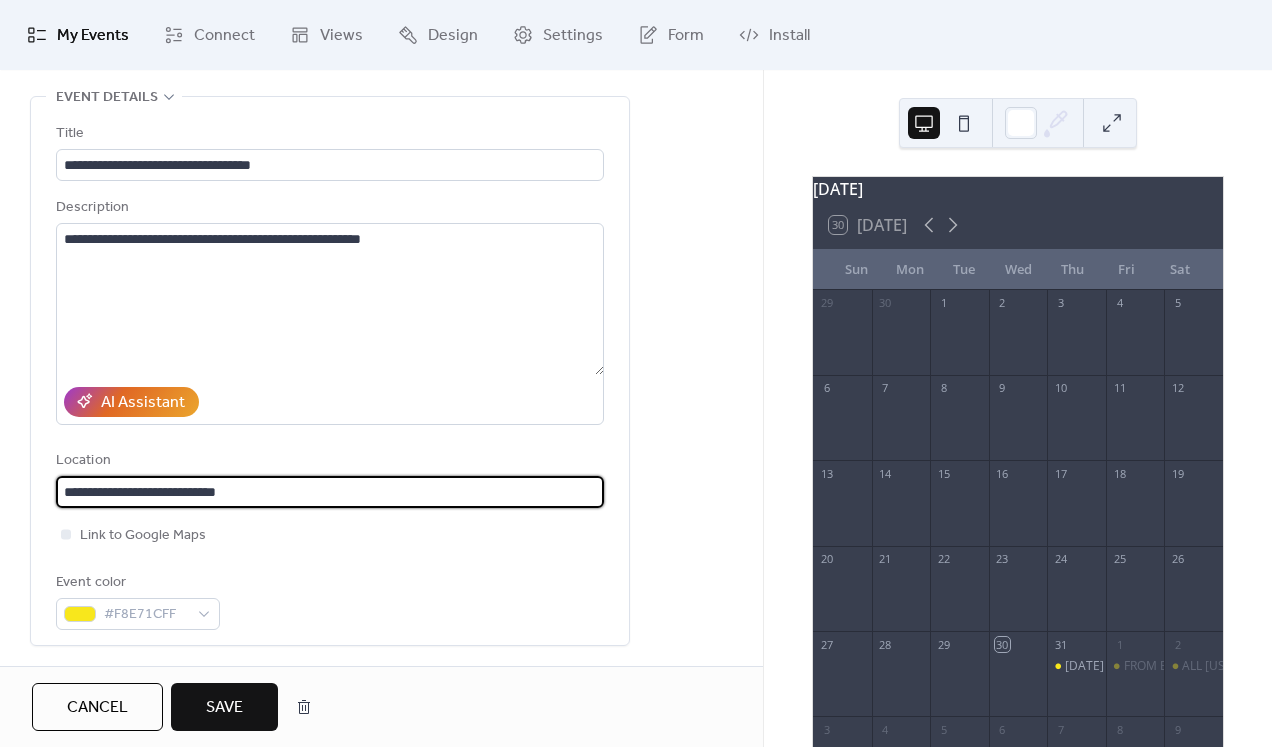 type on "**********" 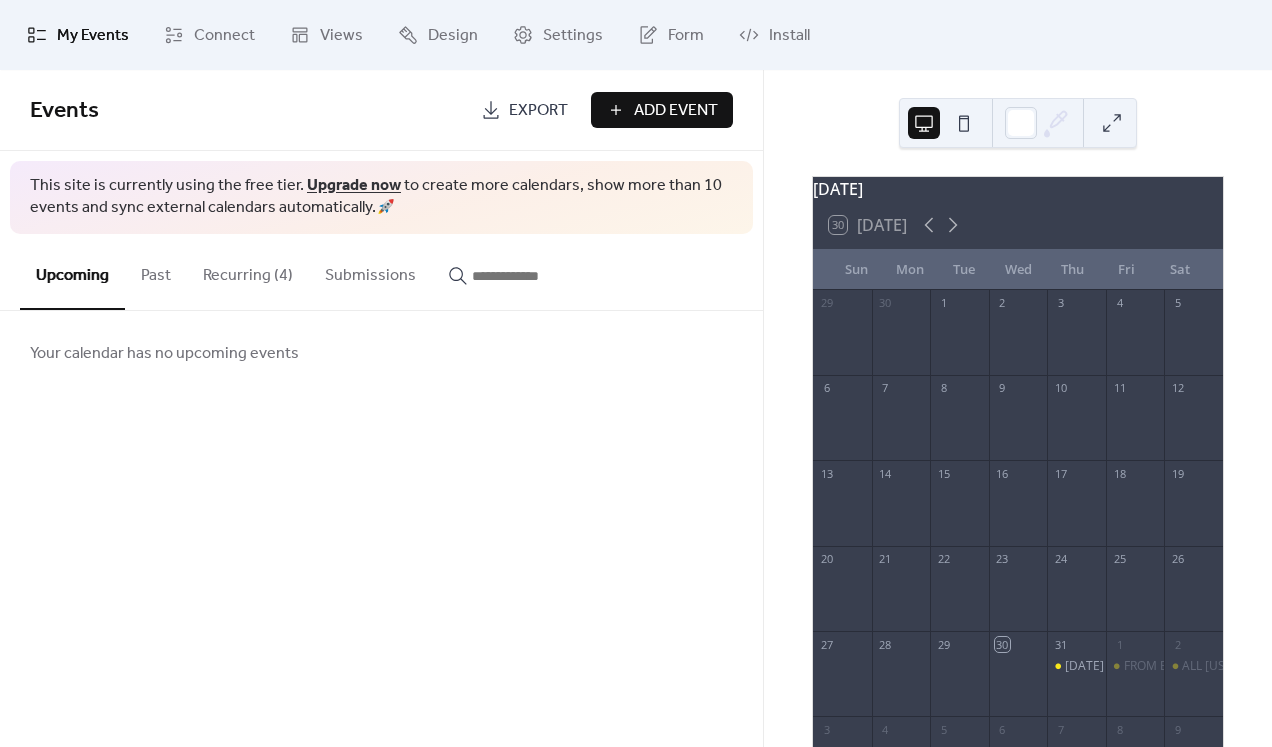 click on "Recurring (4)" at bounding box center [248, 271] 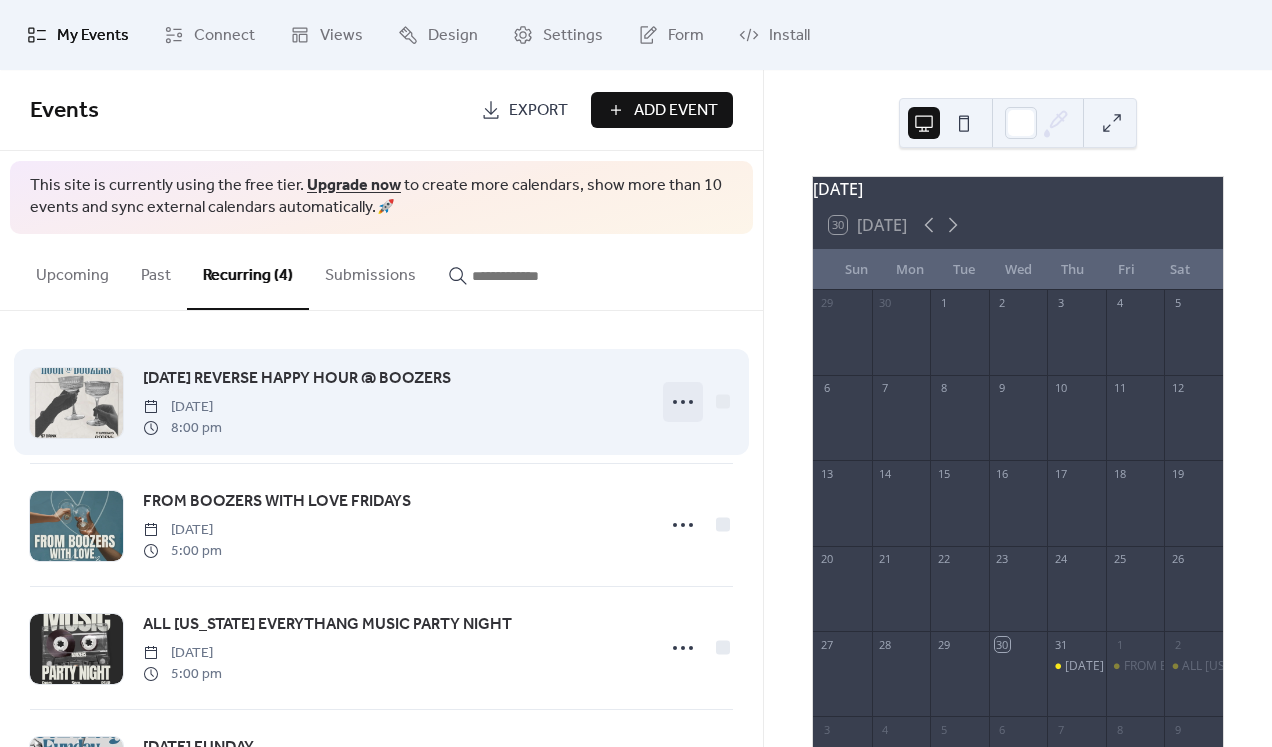 click 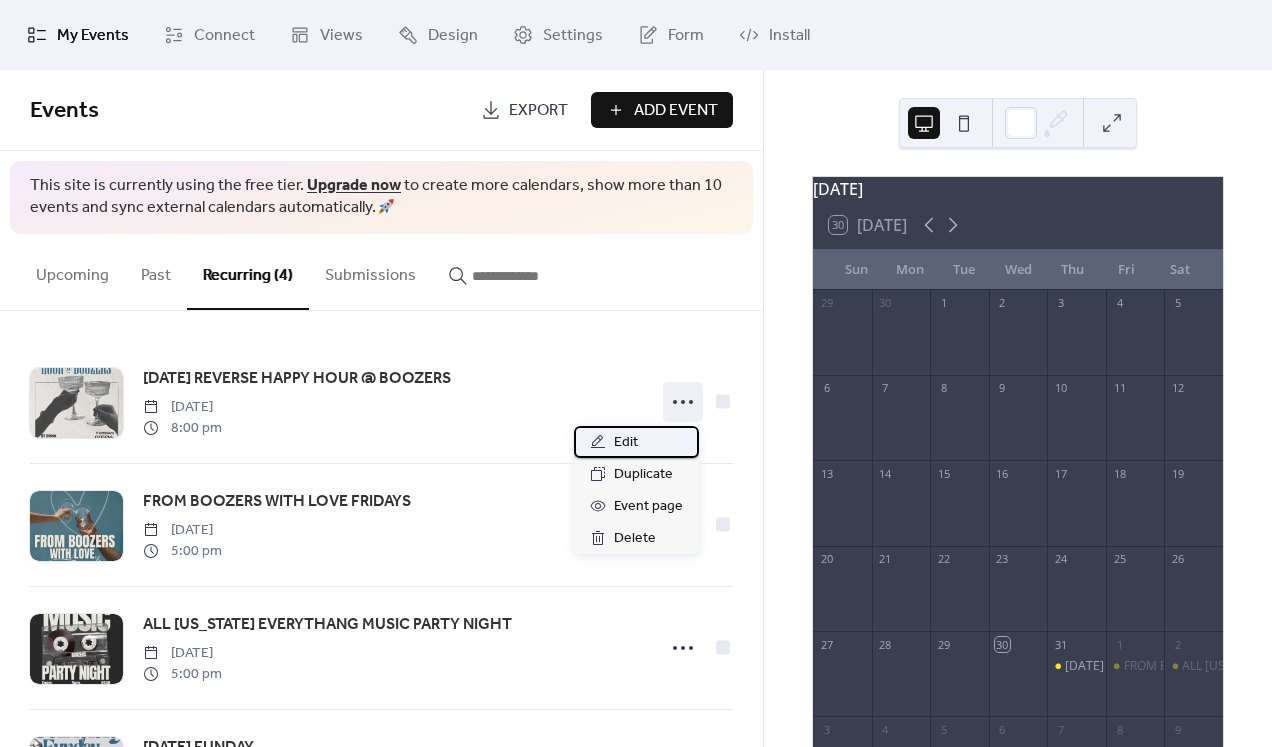 click on "Edit" at bounding box center (626, 443) 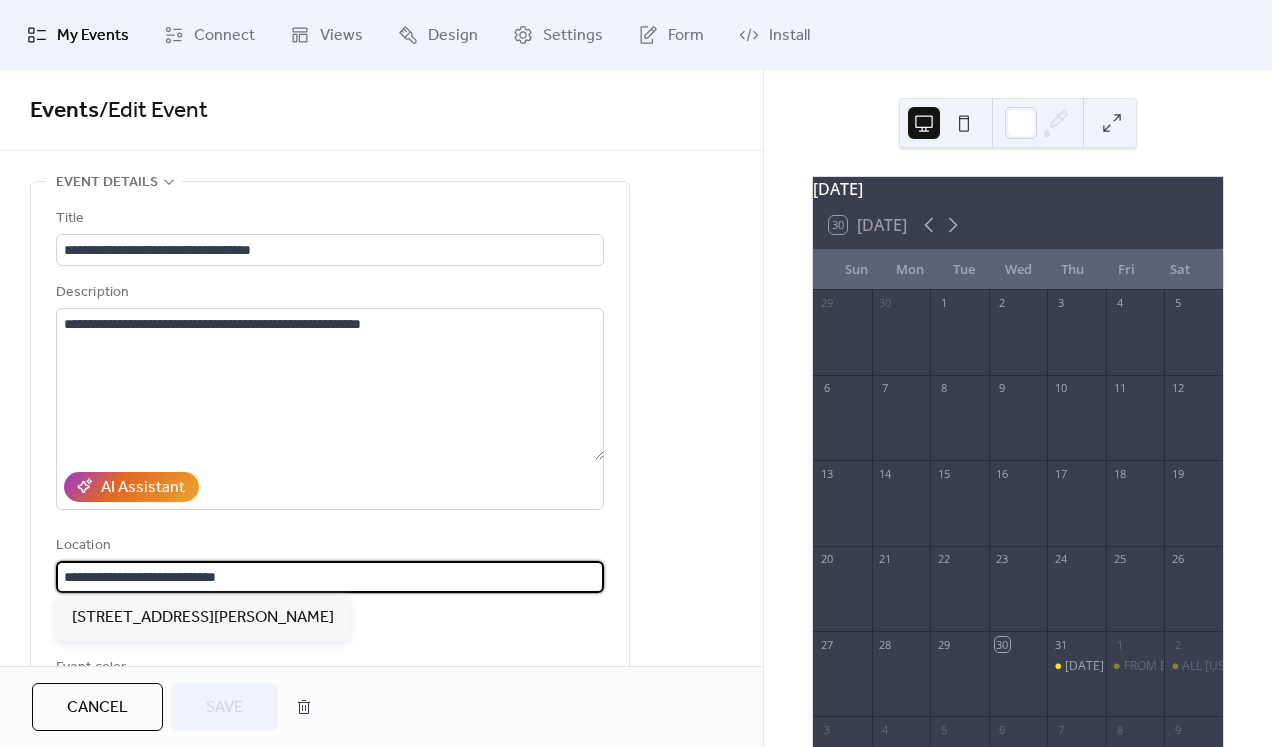 click on "**********" at bounding box center (330, 577) 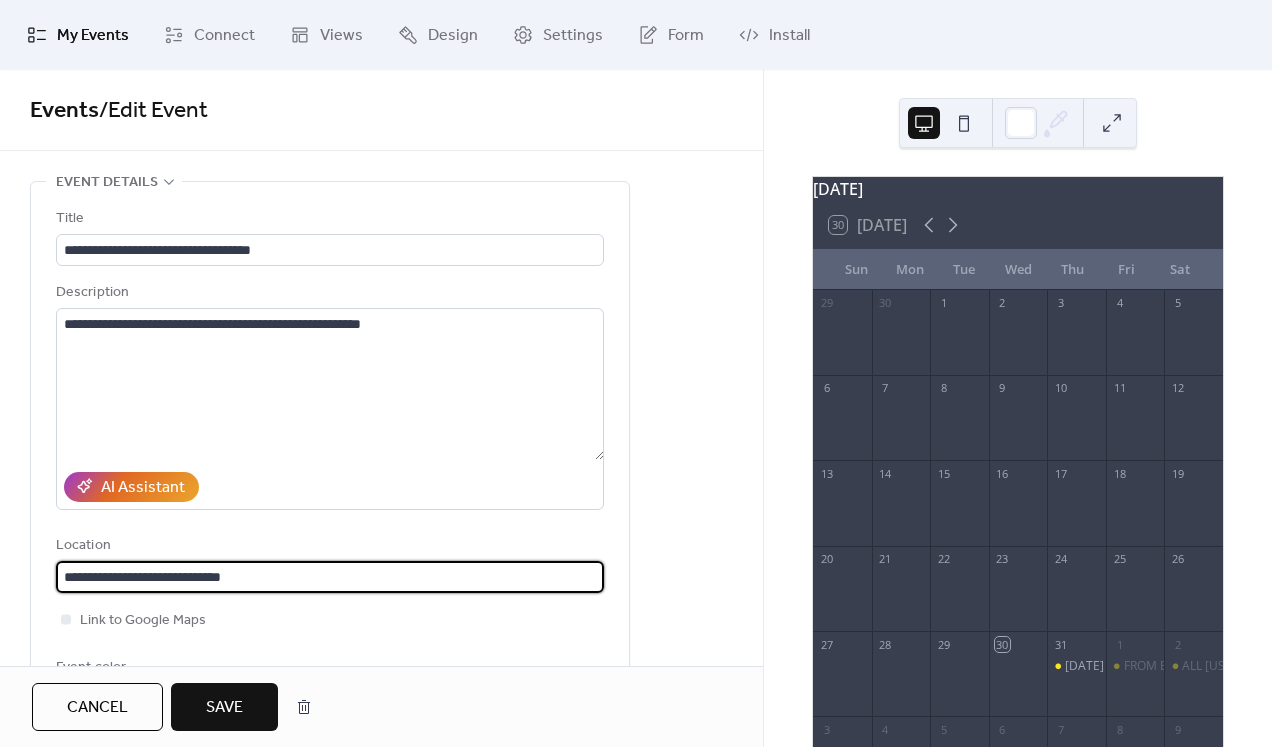 drag, startPoint x: 281, startPoint y: 578, endPoint x: -2, endPoint y: 578, distance: 283 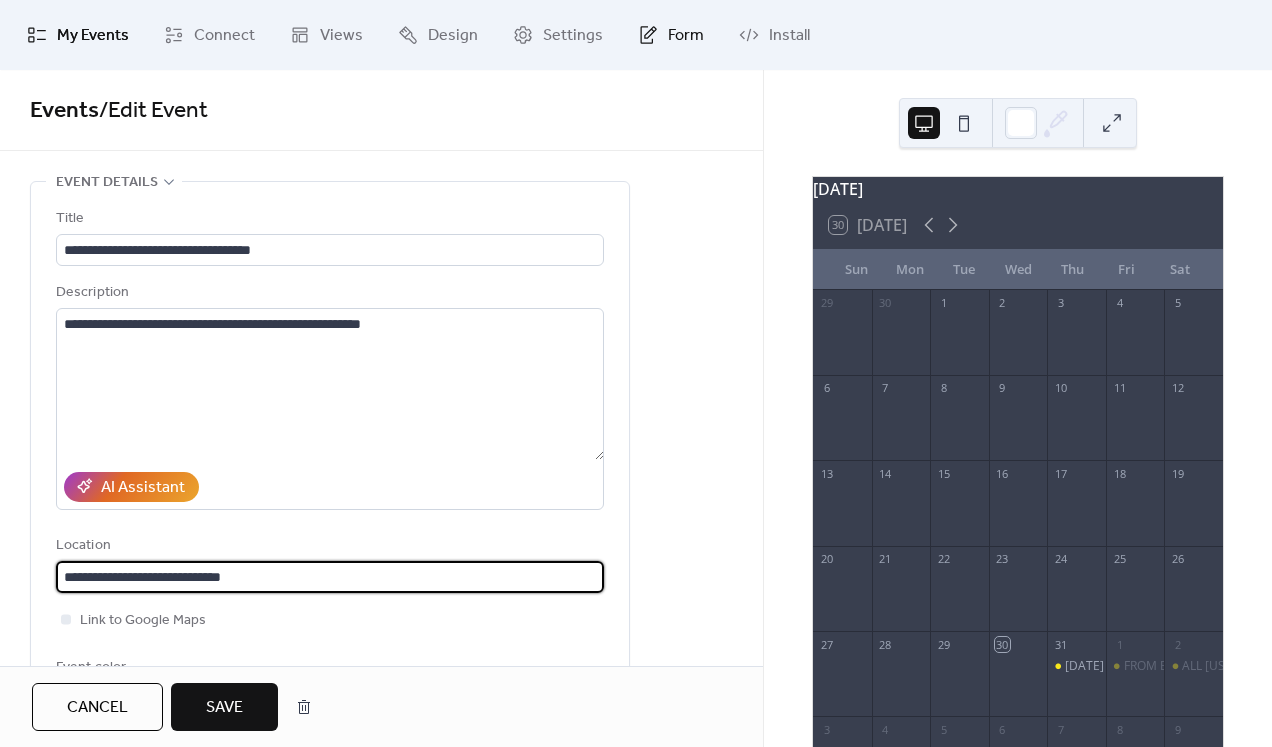 type on "**********" 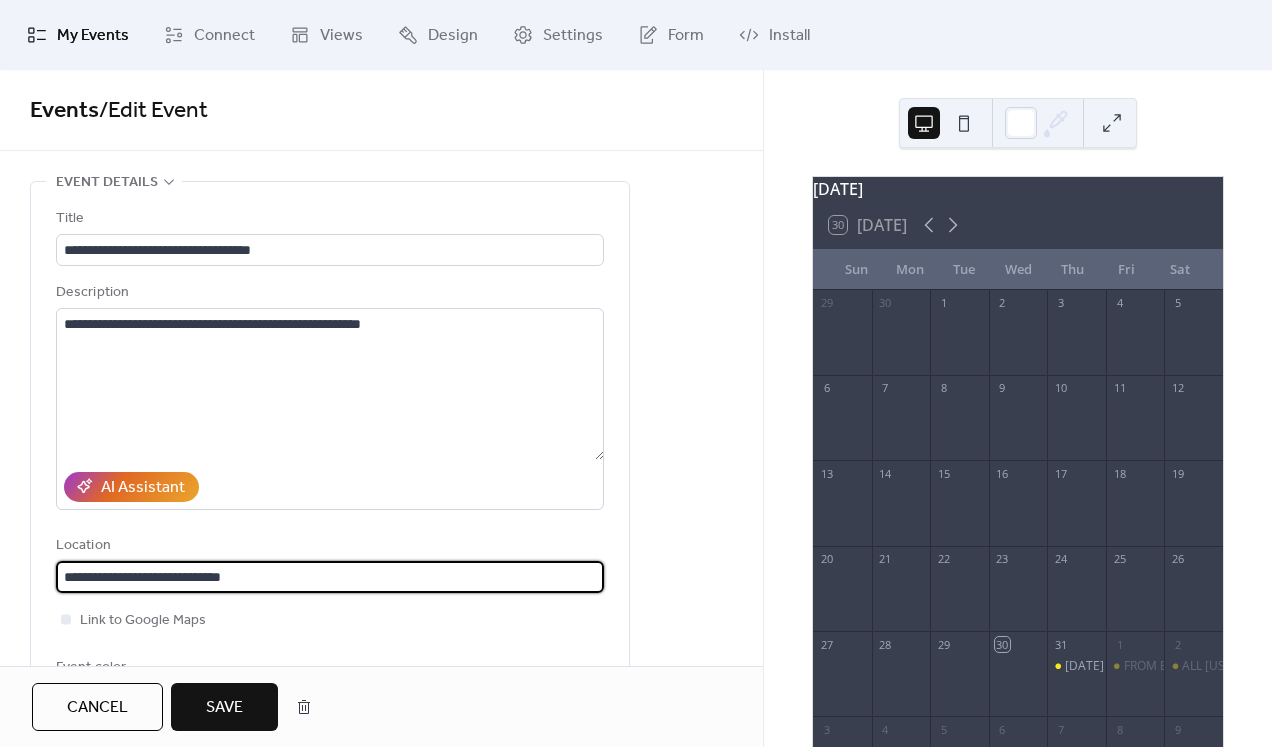 type 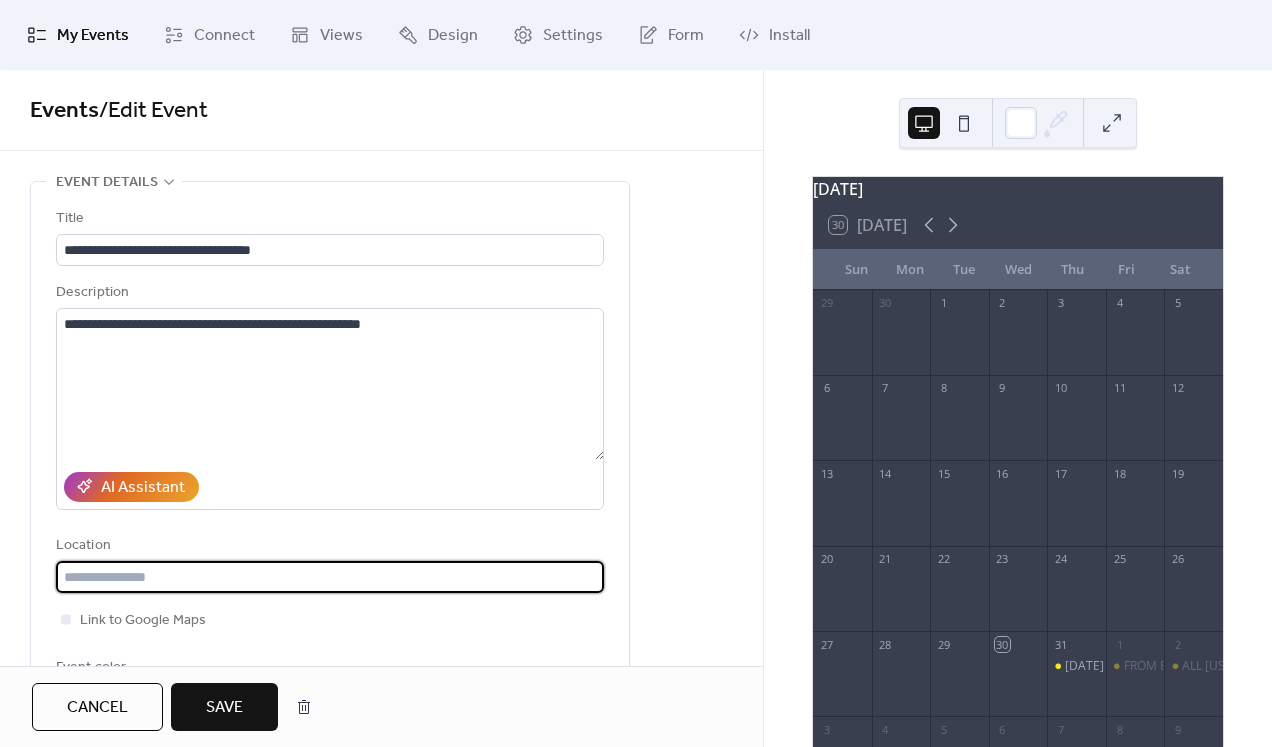 click on "Save" at bounding box center (224, 708) 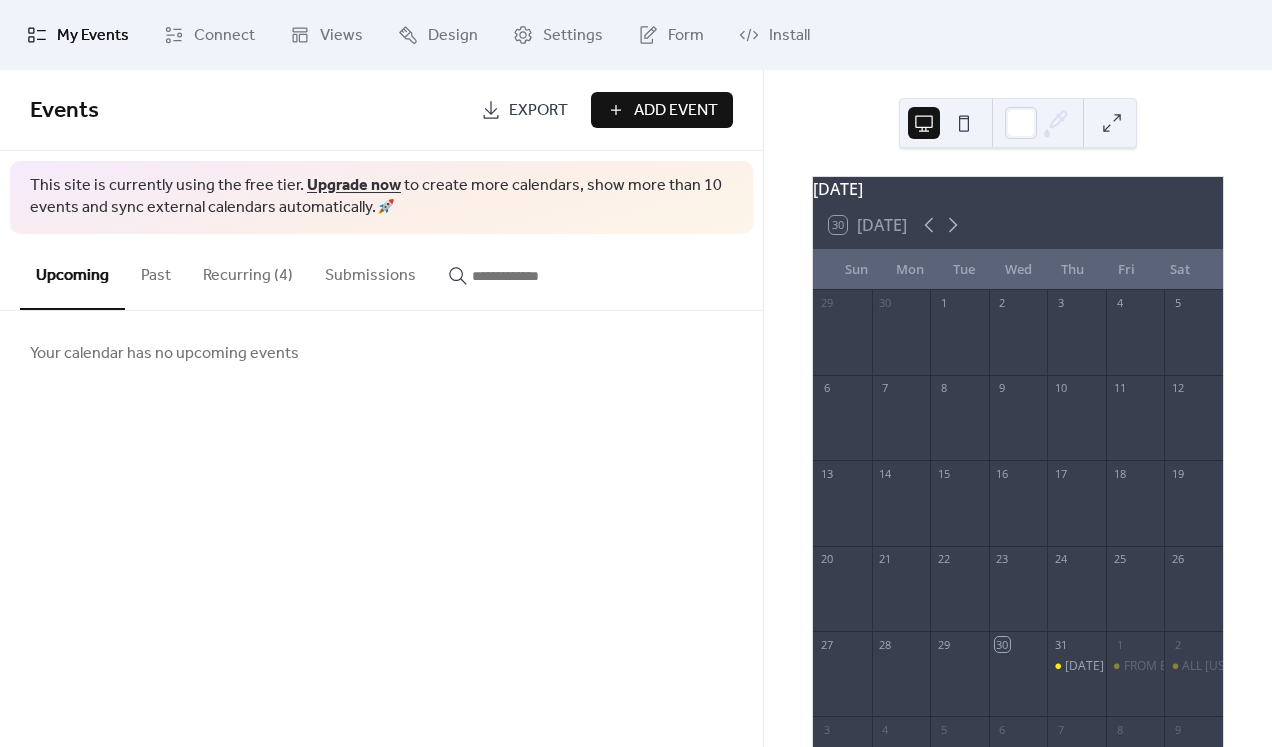 click on "Recurring (4)" at bounding box center [248, 271] 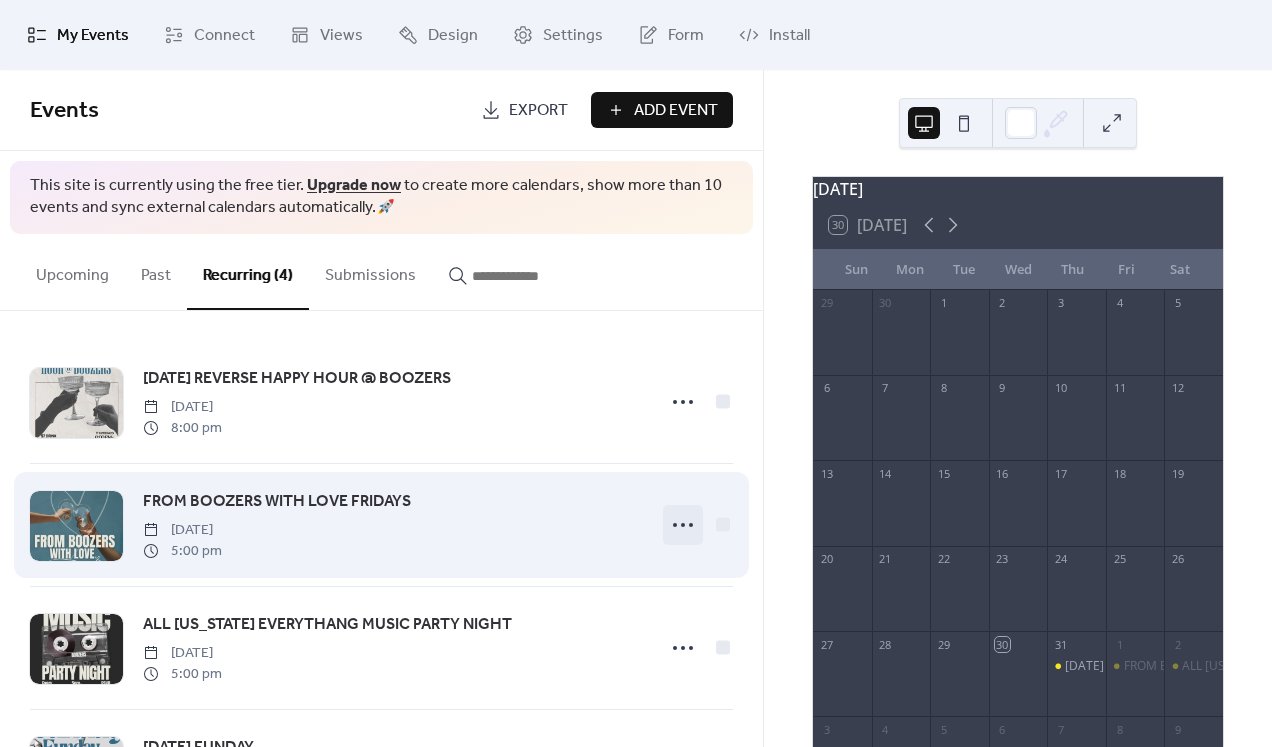 click 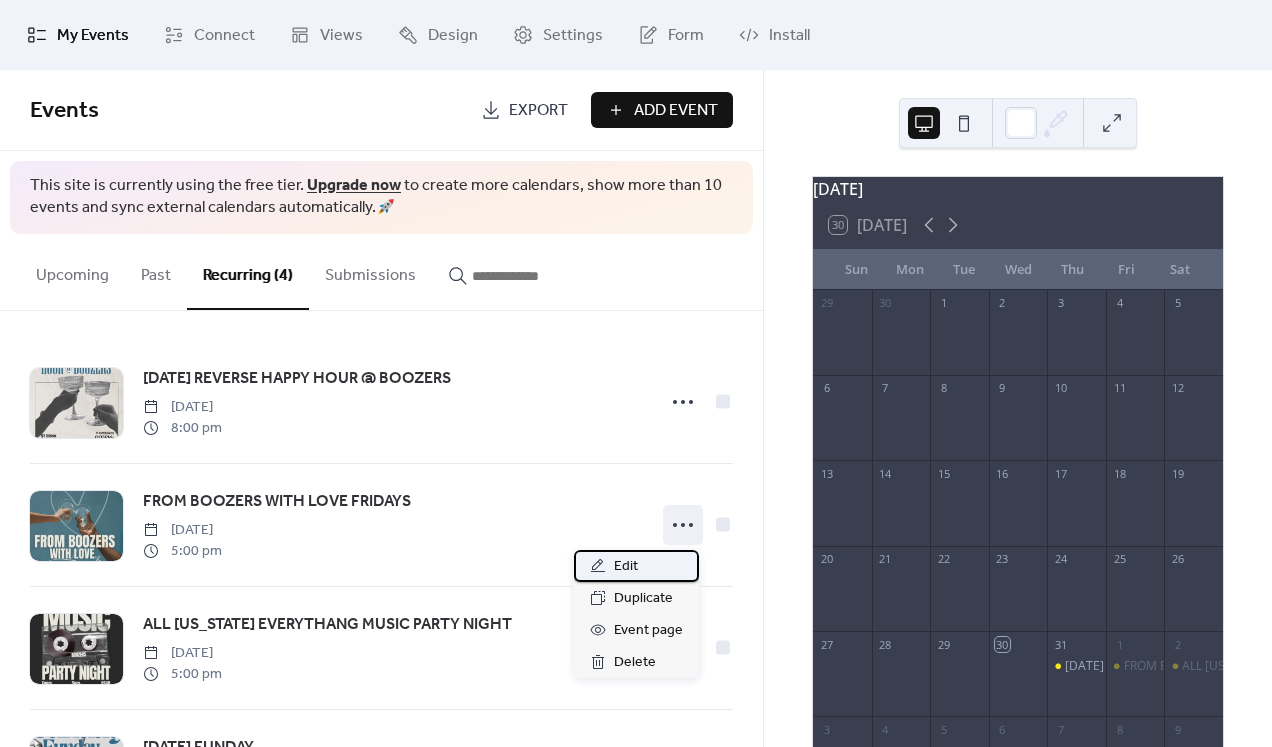click on "Edit" at bounding box center [626, 567] 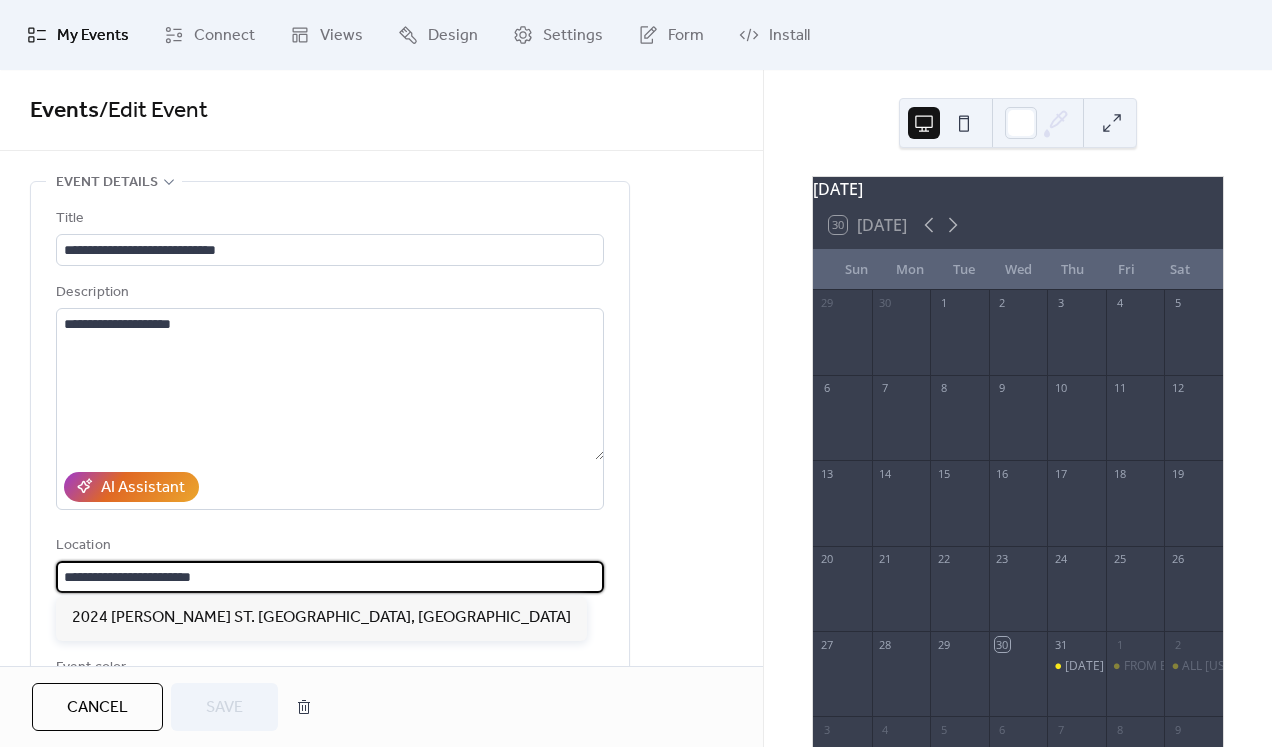 drag, startPoint x: 261, startPoint y: 578, endPoint x: -132, endPoint y: 567, distance: 393.1539 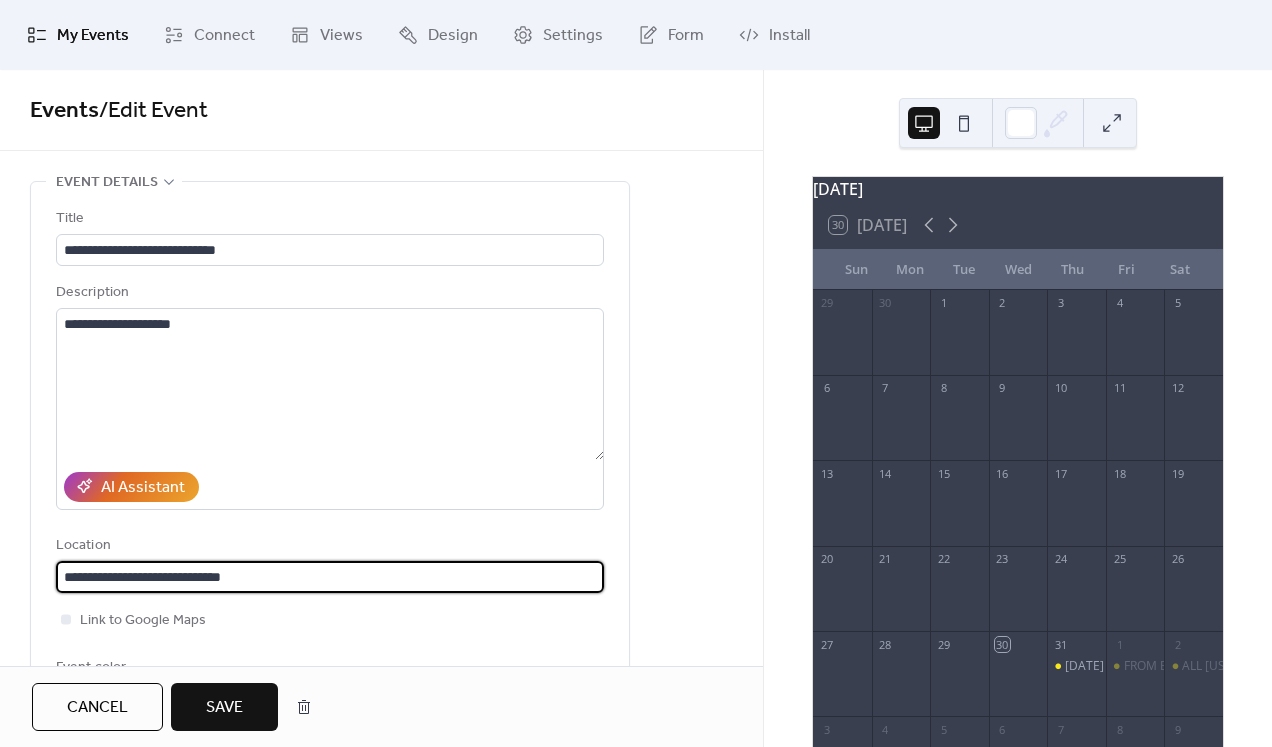 type on "**********" 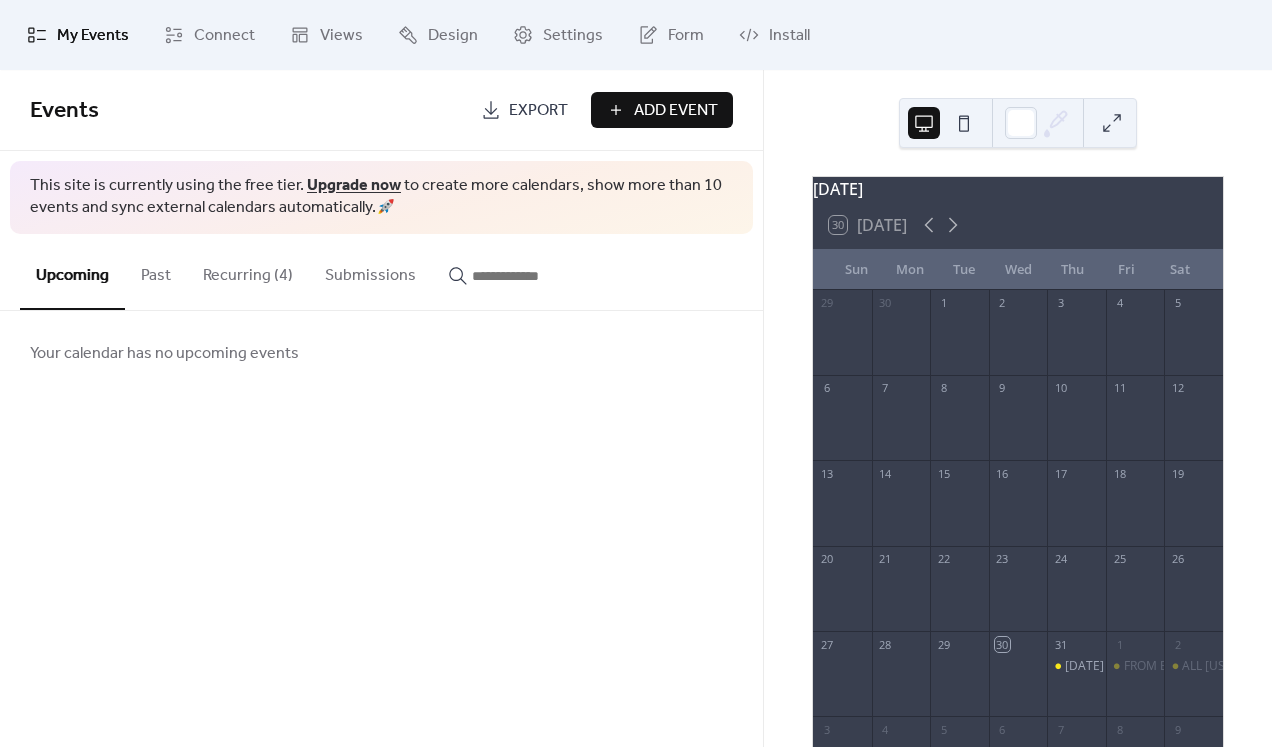 click on "Recurring (4)" at bounding box center [248, 271] 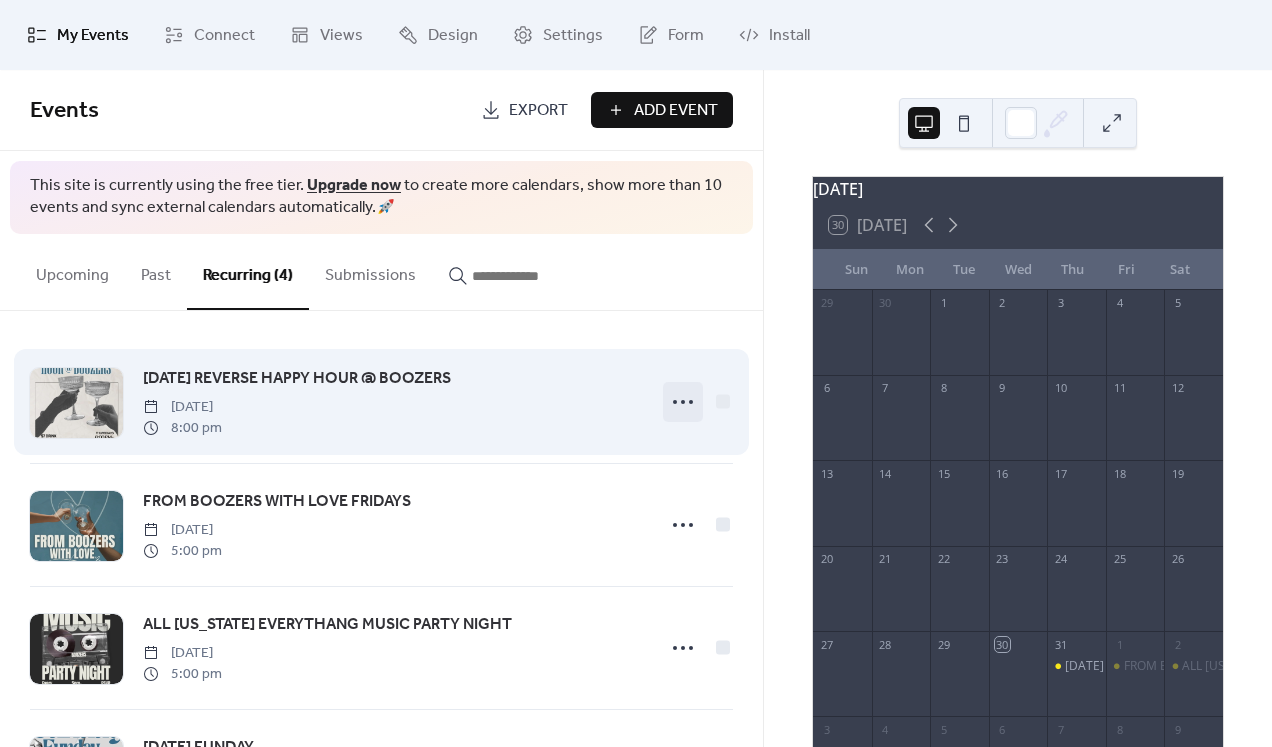 click 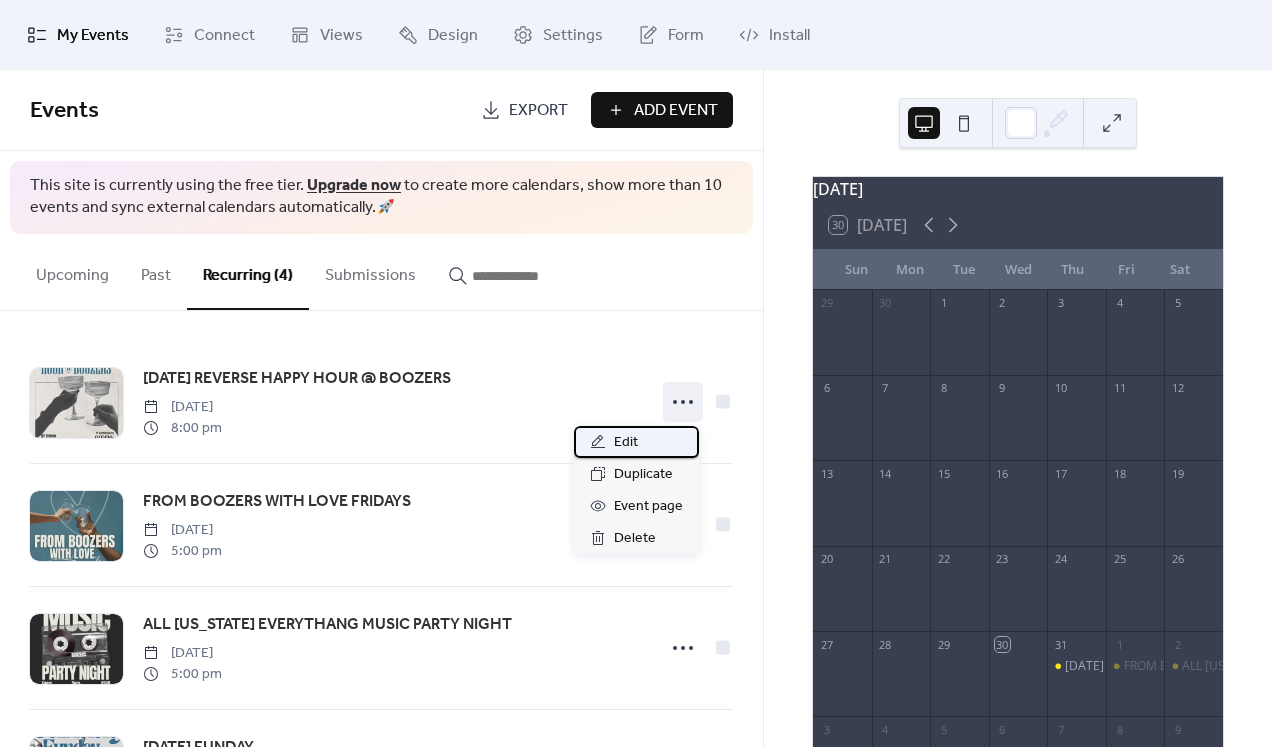 click on "Edit" at bounding box center [636, 442] 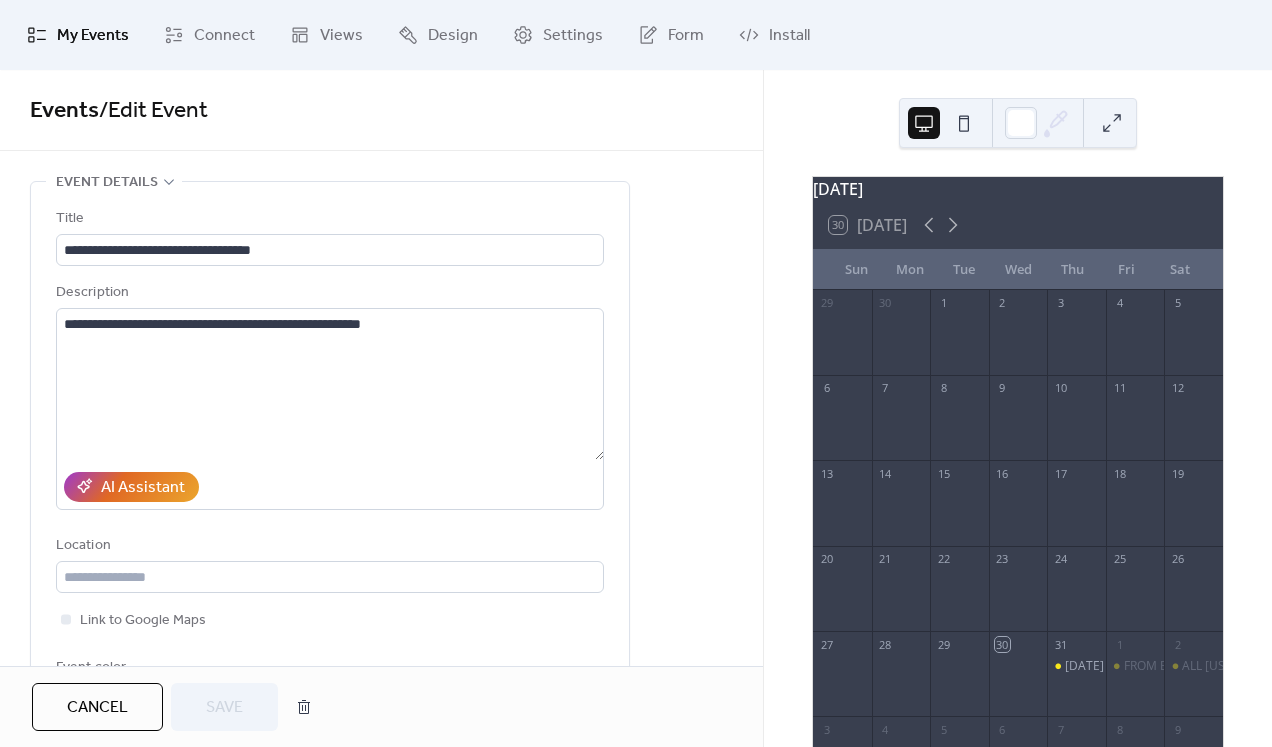 click on "Cancel" at bounding box center (97, 707) 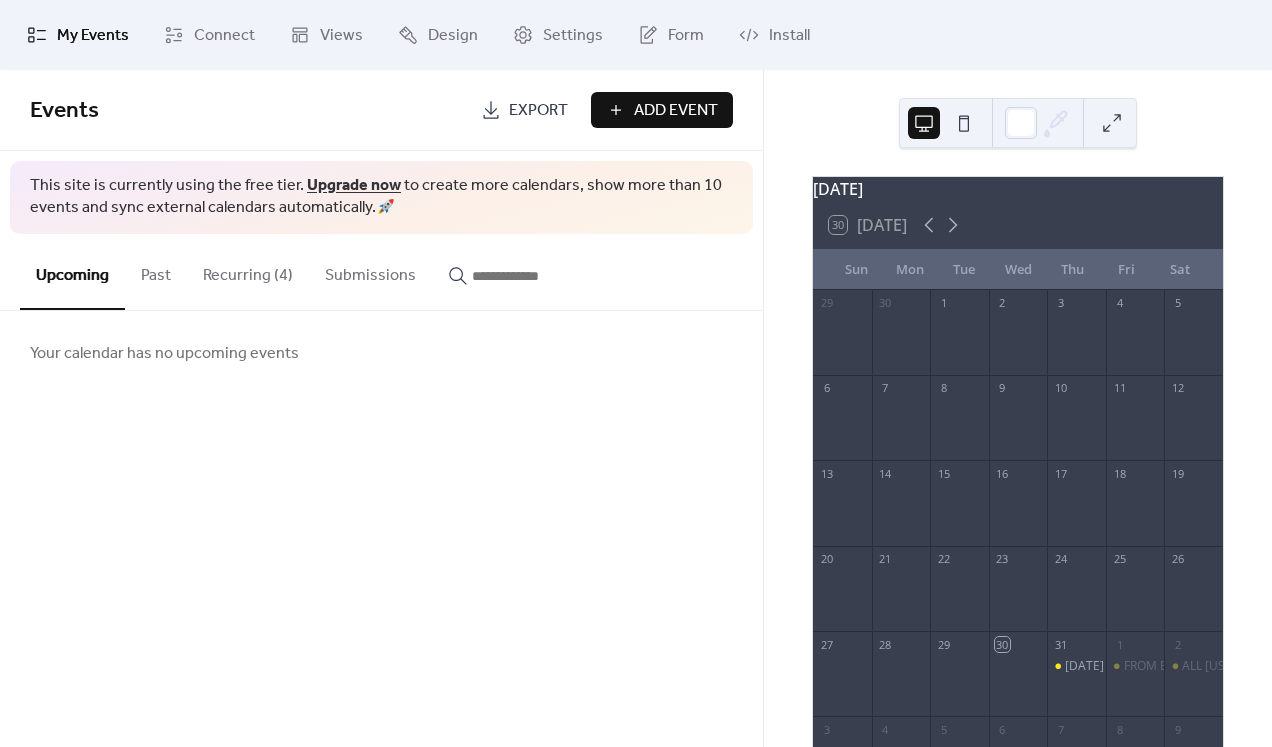 click on "Recurring (4)" at bounding box center [248, 271] 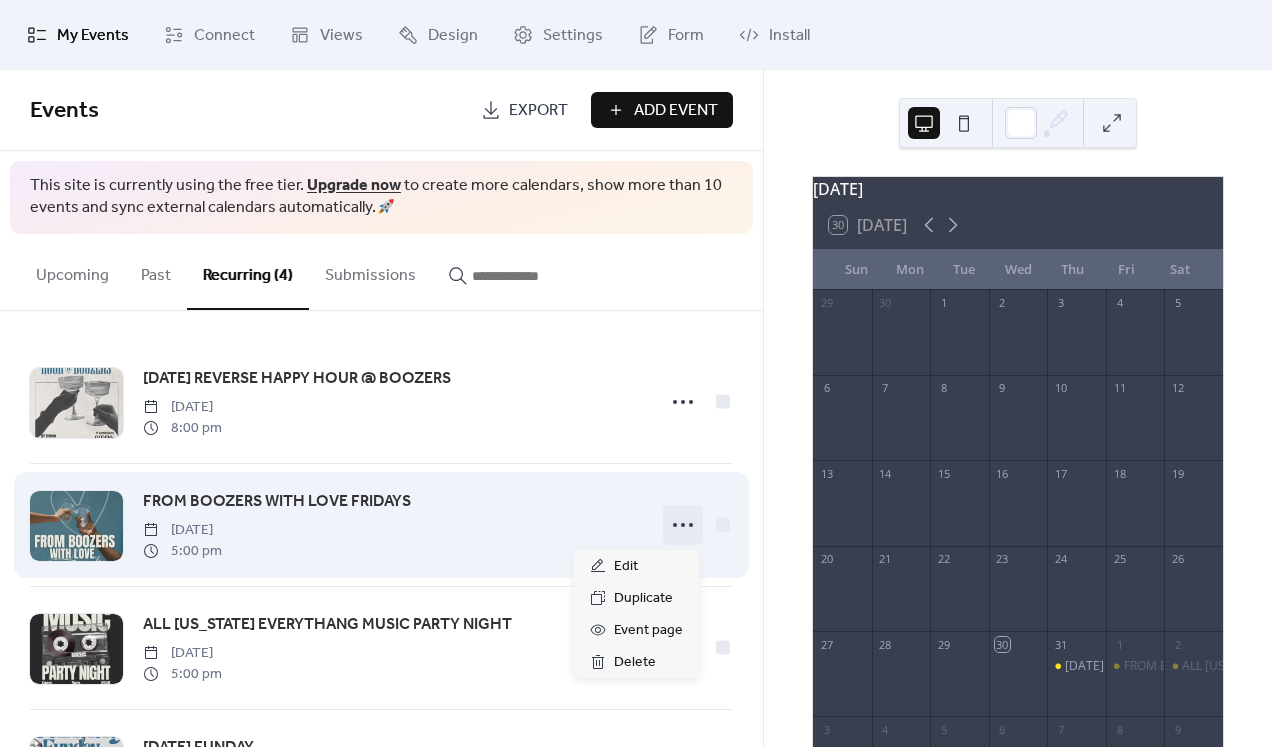 click 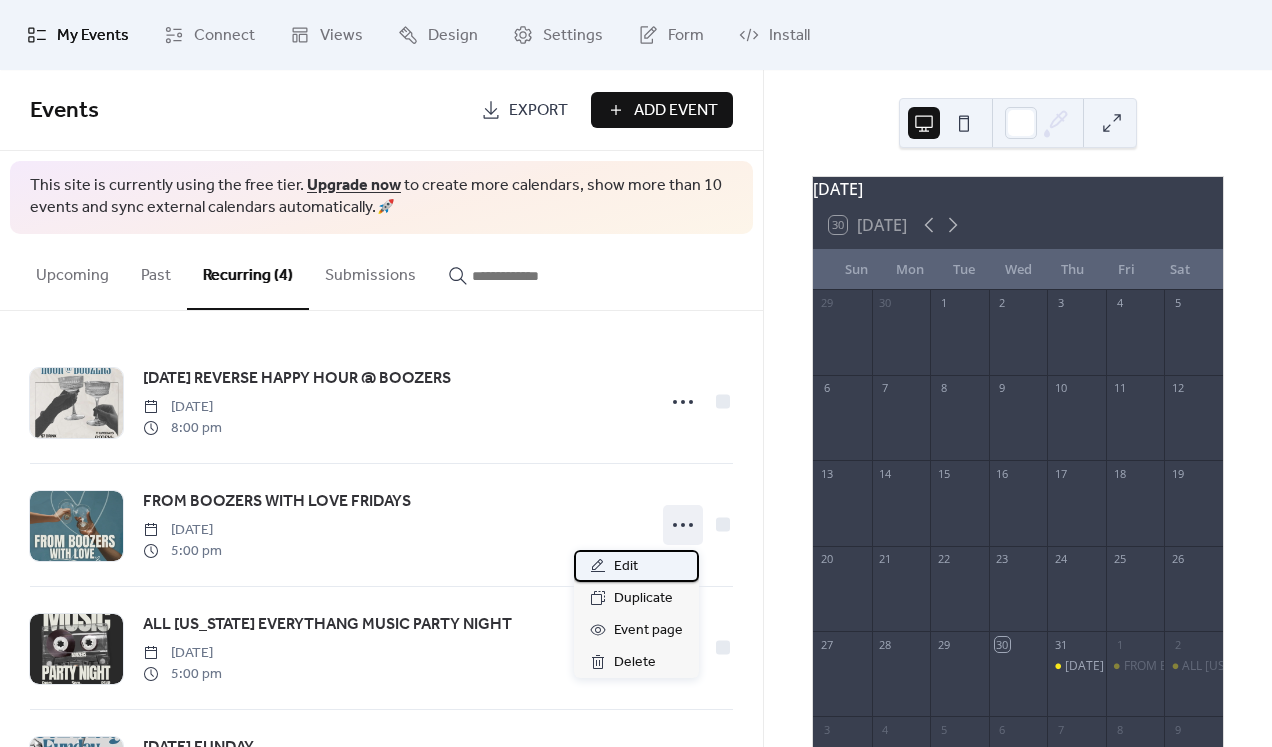 click on "Edit" at bounding box center (636, 566) 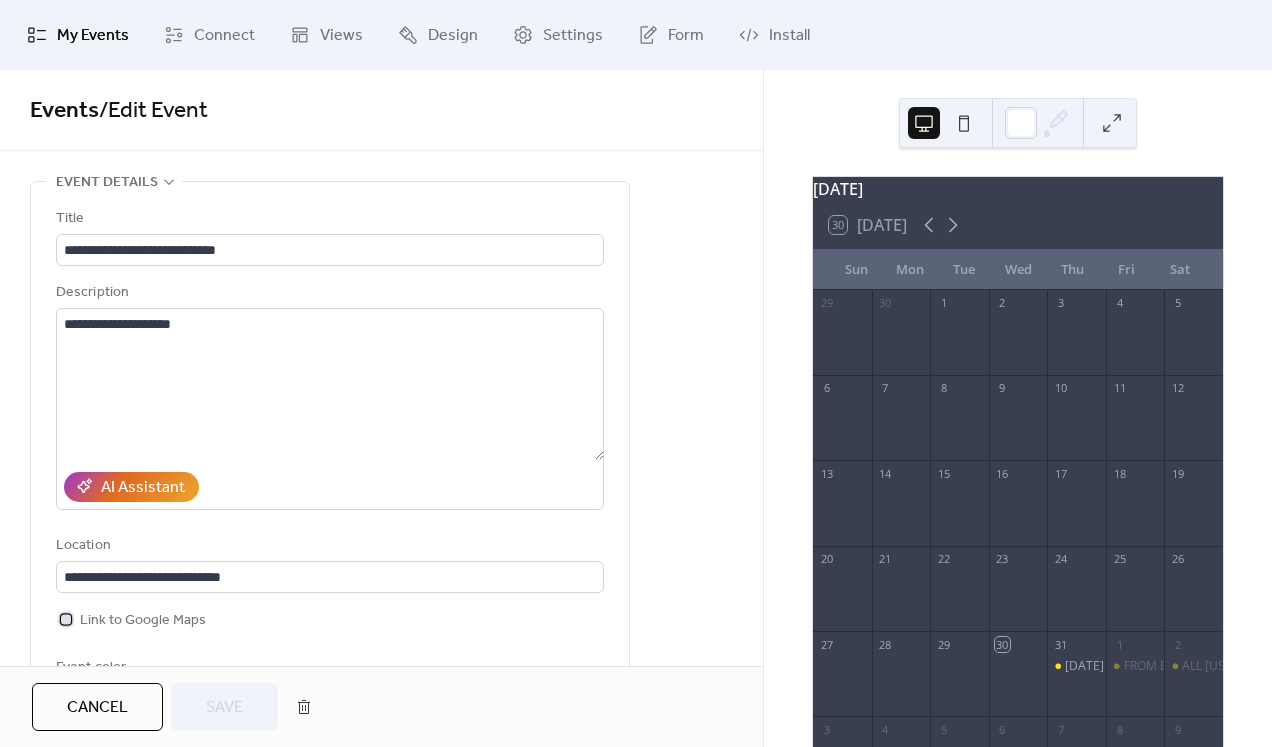 click on "Link to Google Maps" at bounding box center [131, 620] 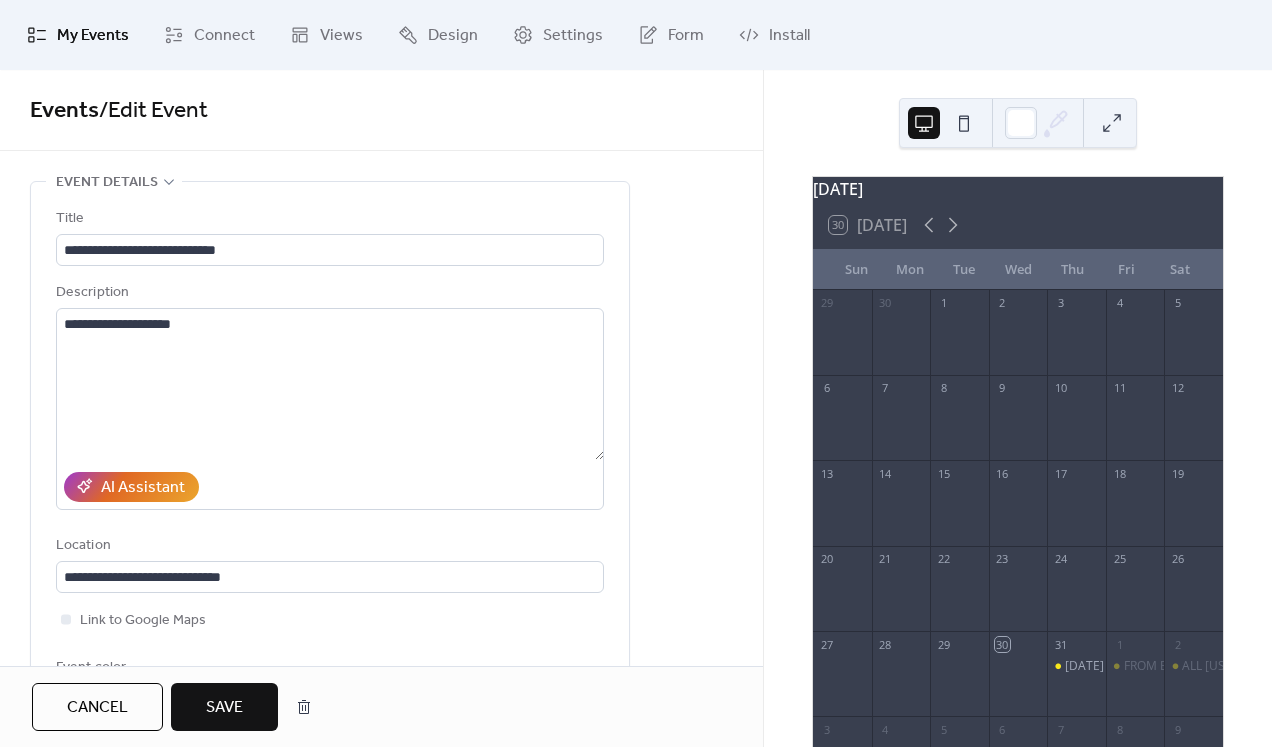 click on "Save" at bounding box center [224, 707] 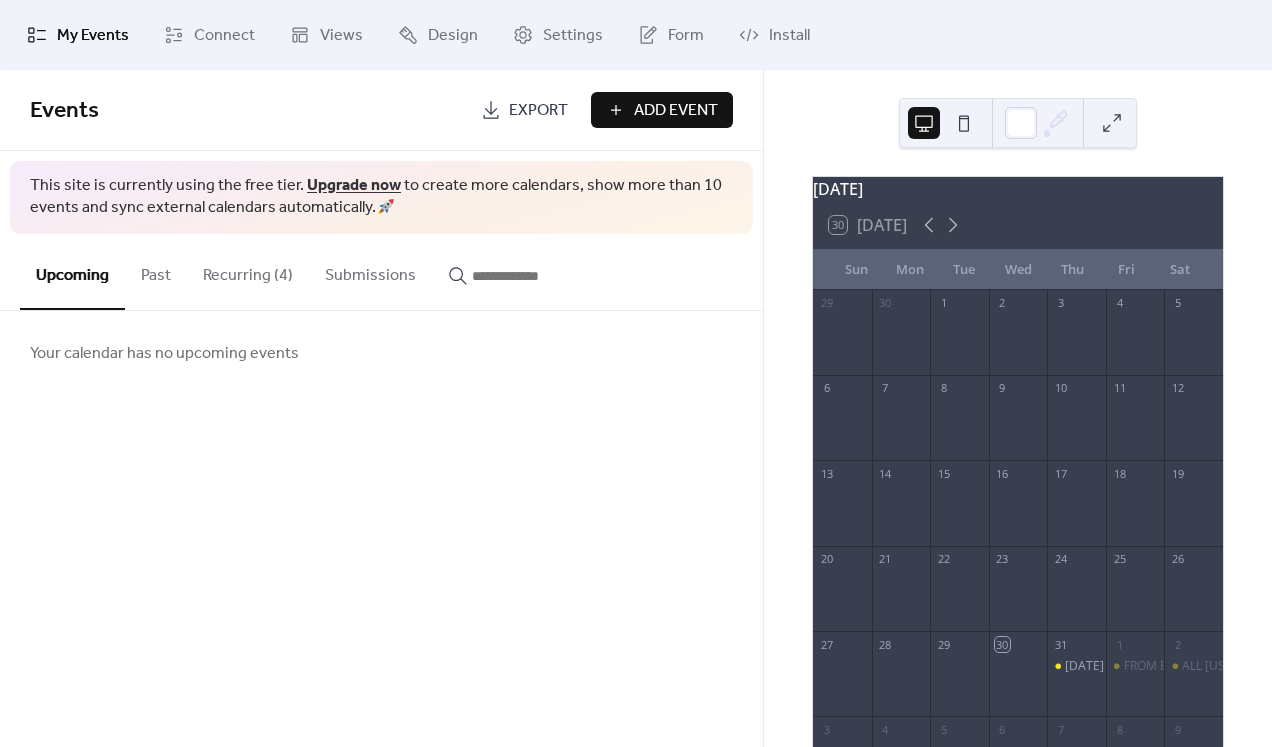 click on "Recurring (4)" at bounding box center (248, 271) 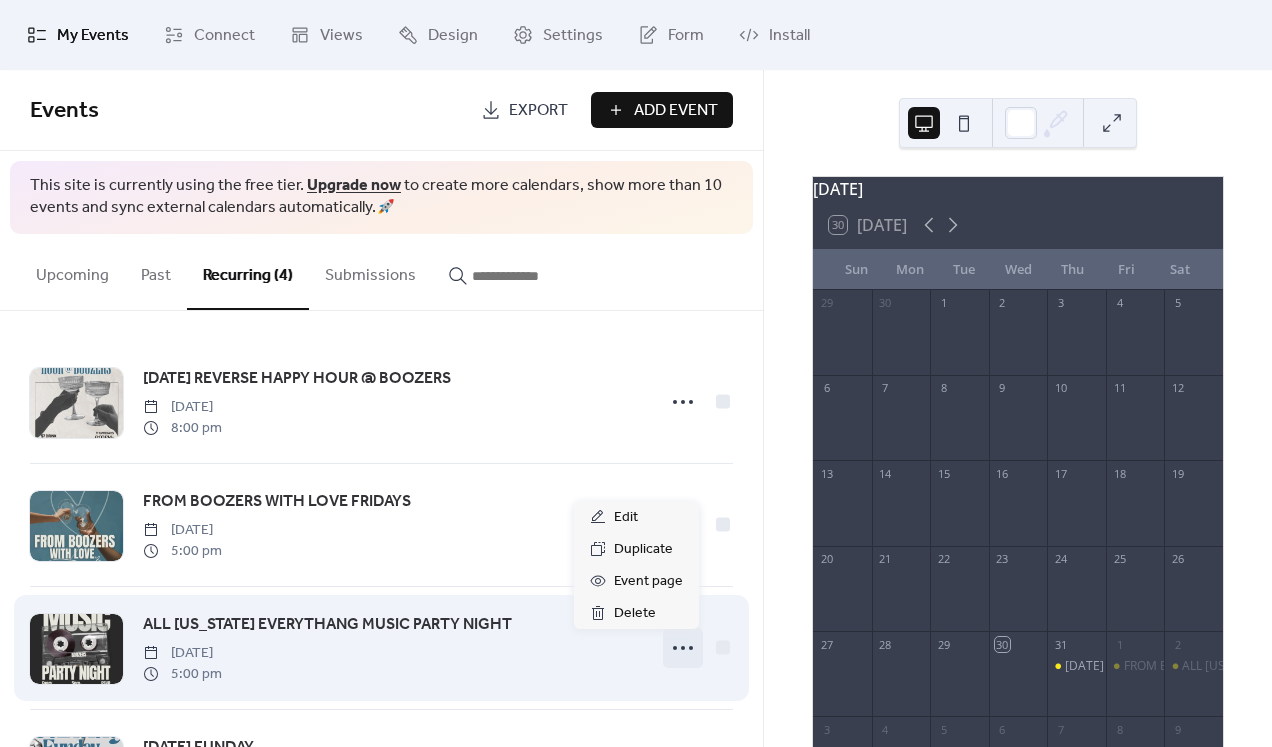 click 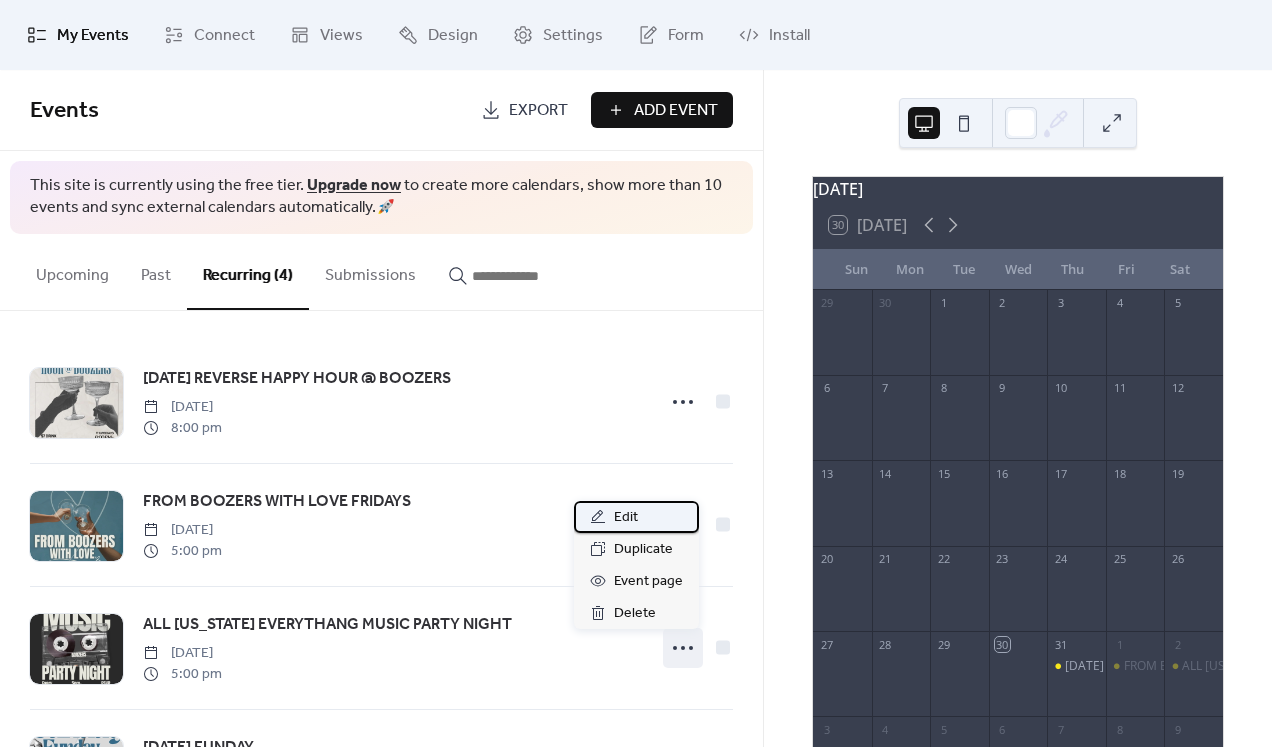 click on "Edit" at bounding box center (626, 518) 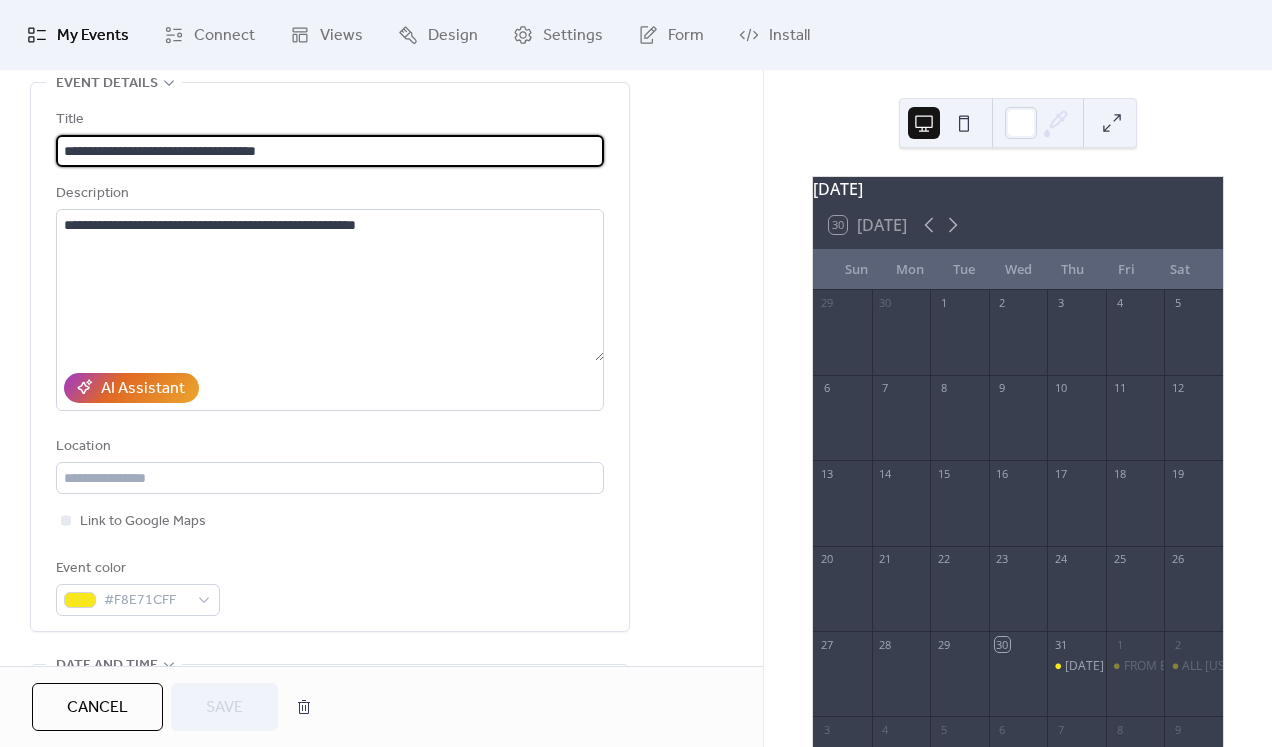 scroll, scrollTop: 117, scrollLeft: 0, axis: vertical 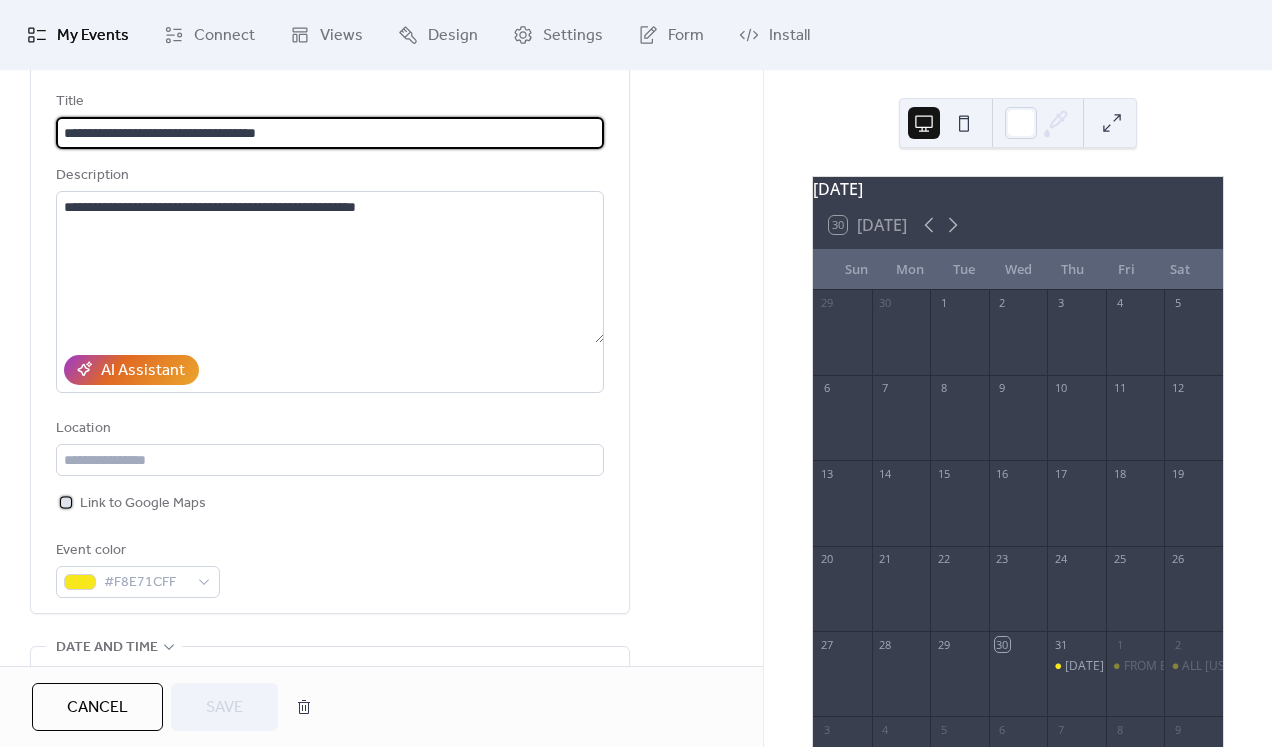 click at bounding box center [66, 502] 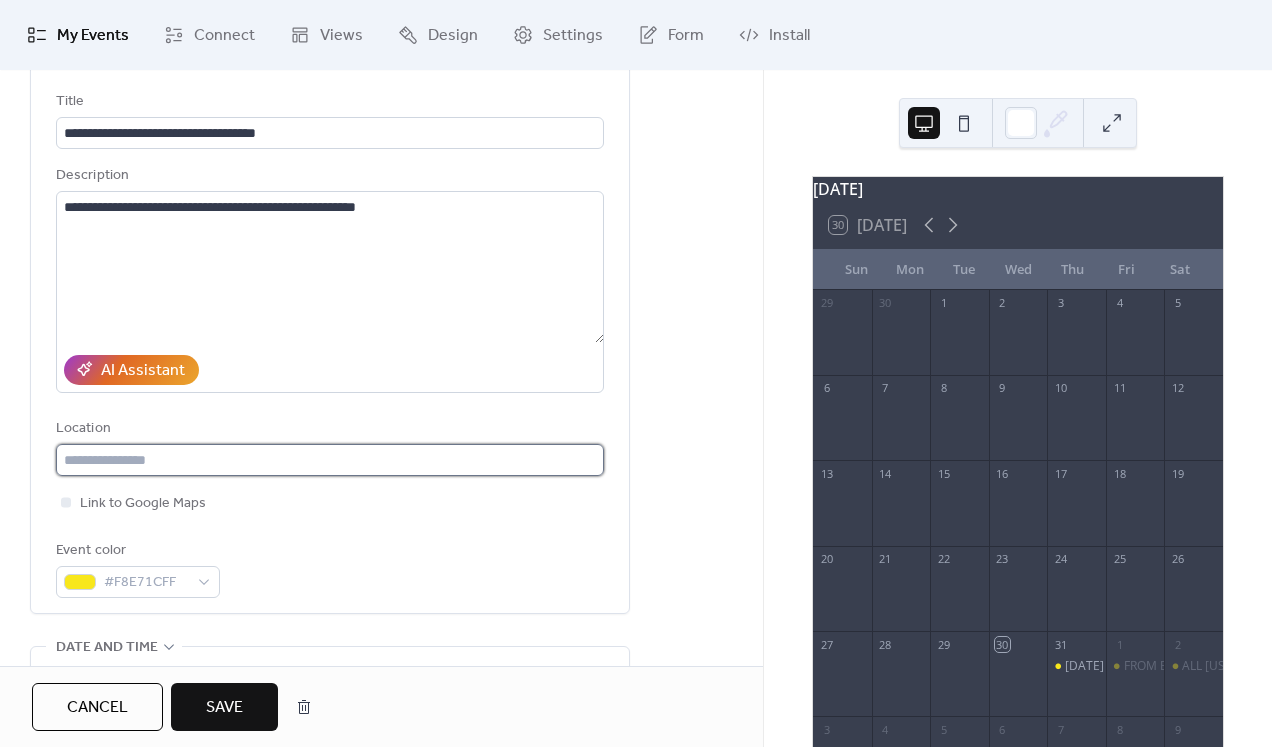 click at bounding box center (330, 460) 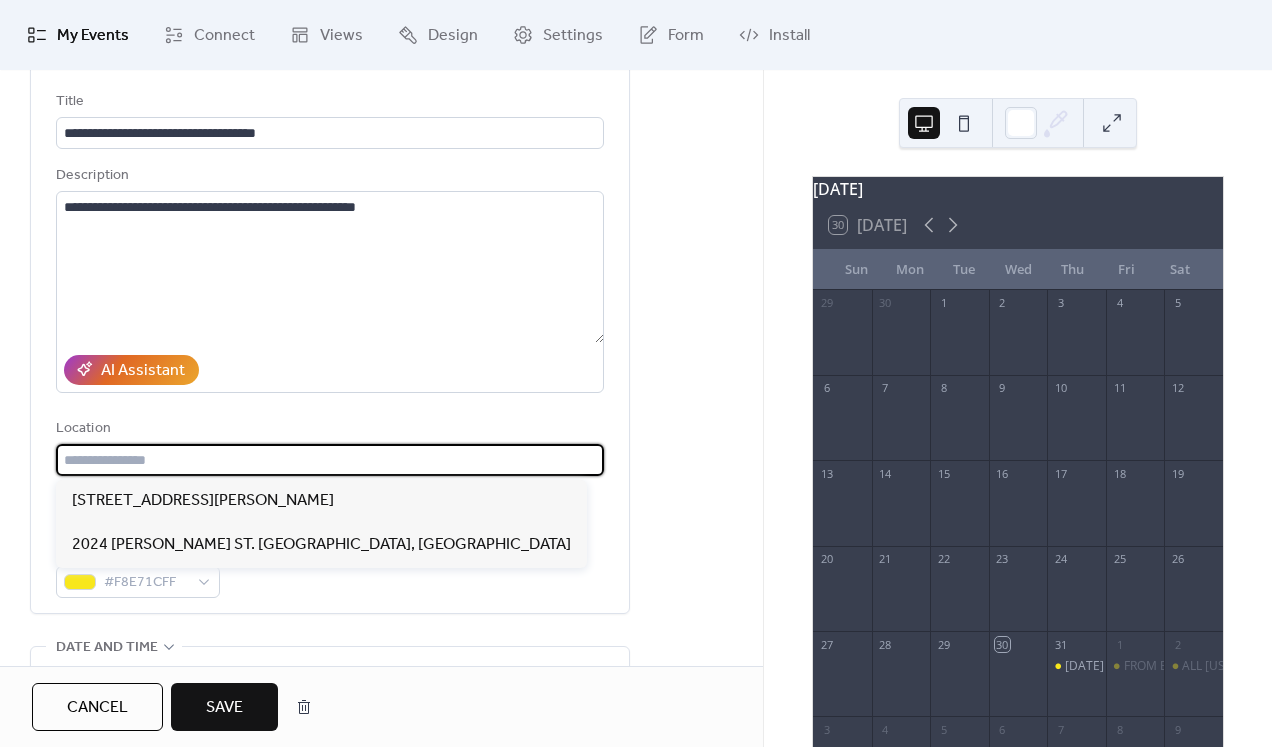 paste on "**********" 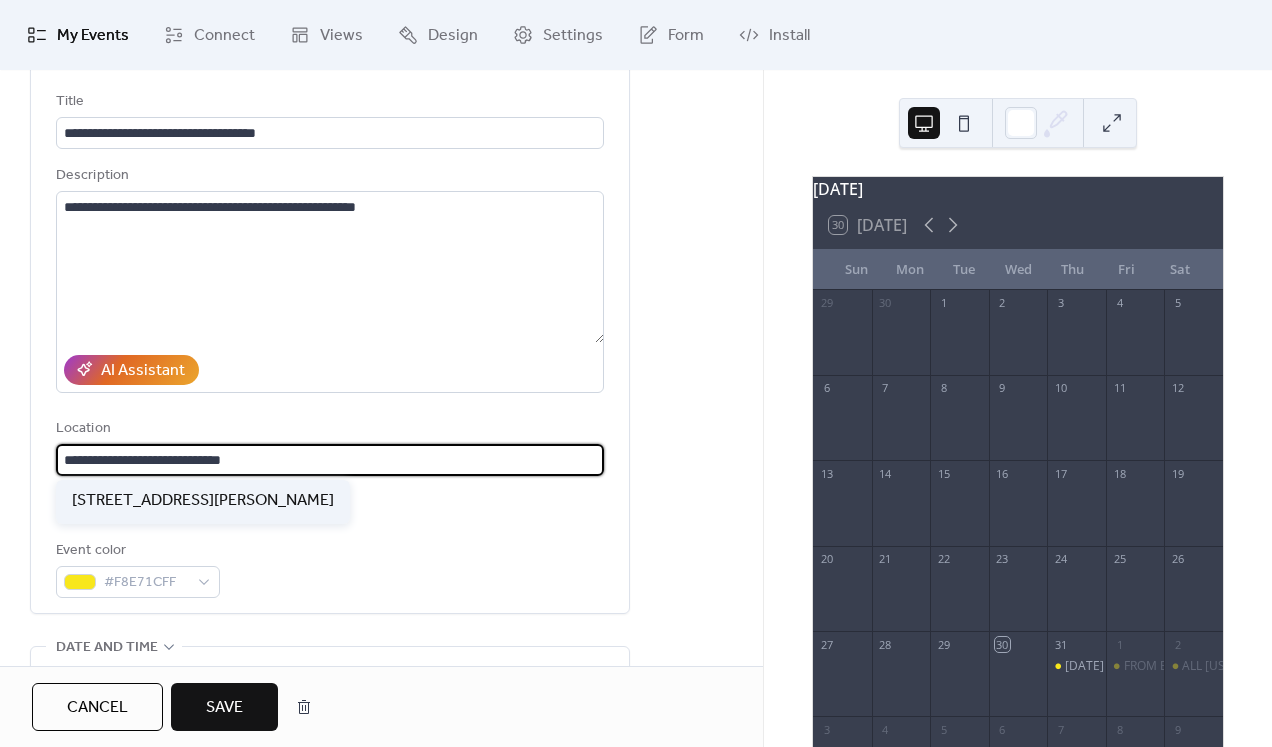 type on "**********" 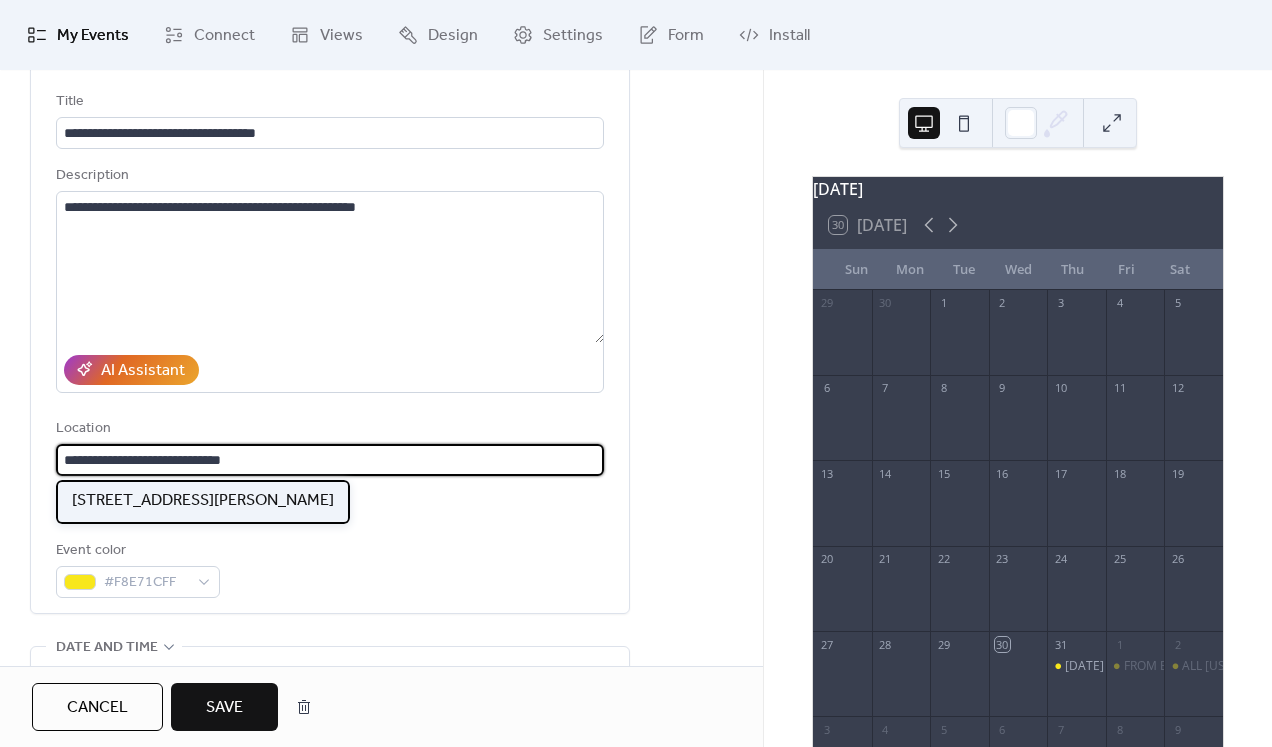 click on "[STREET_ADDRESS][PERSON_NAME]" at bounding box center [203, 501] 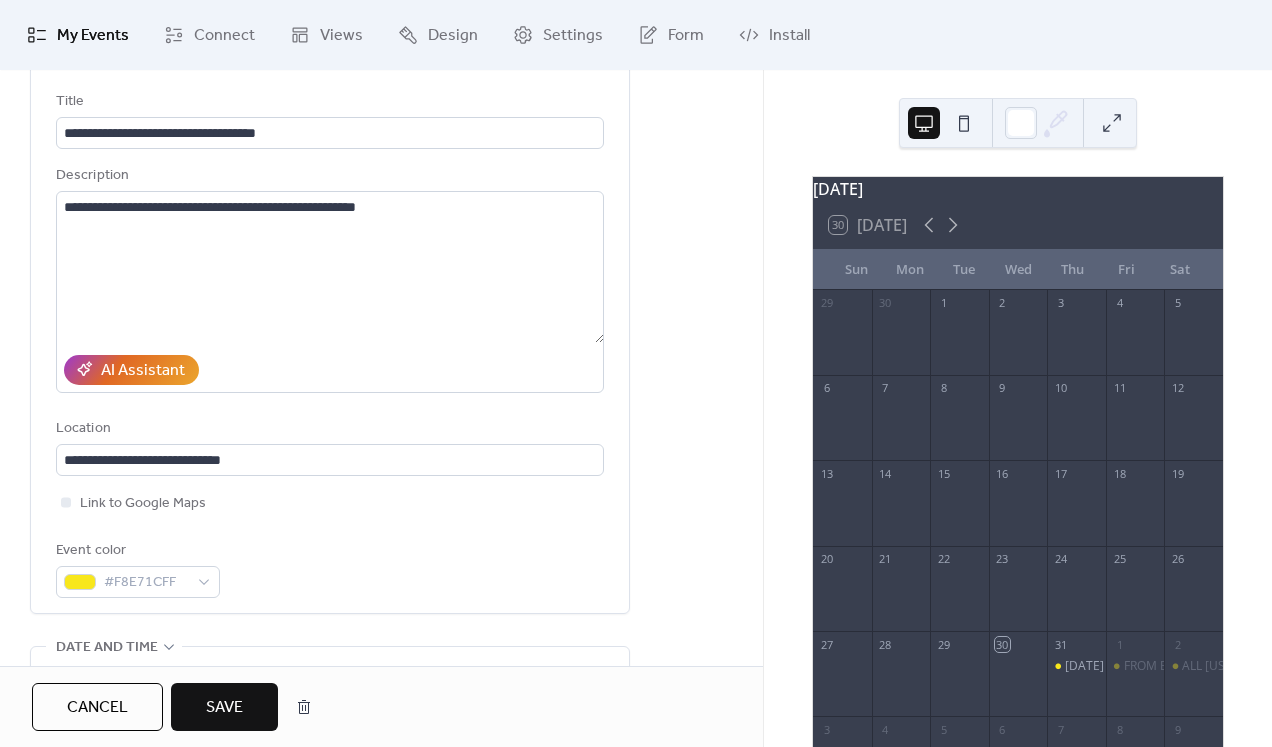 click on "Save" at bounding box center [224, 708] 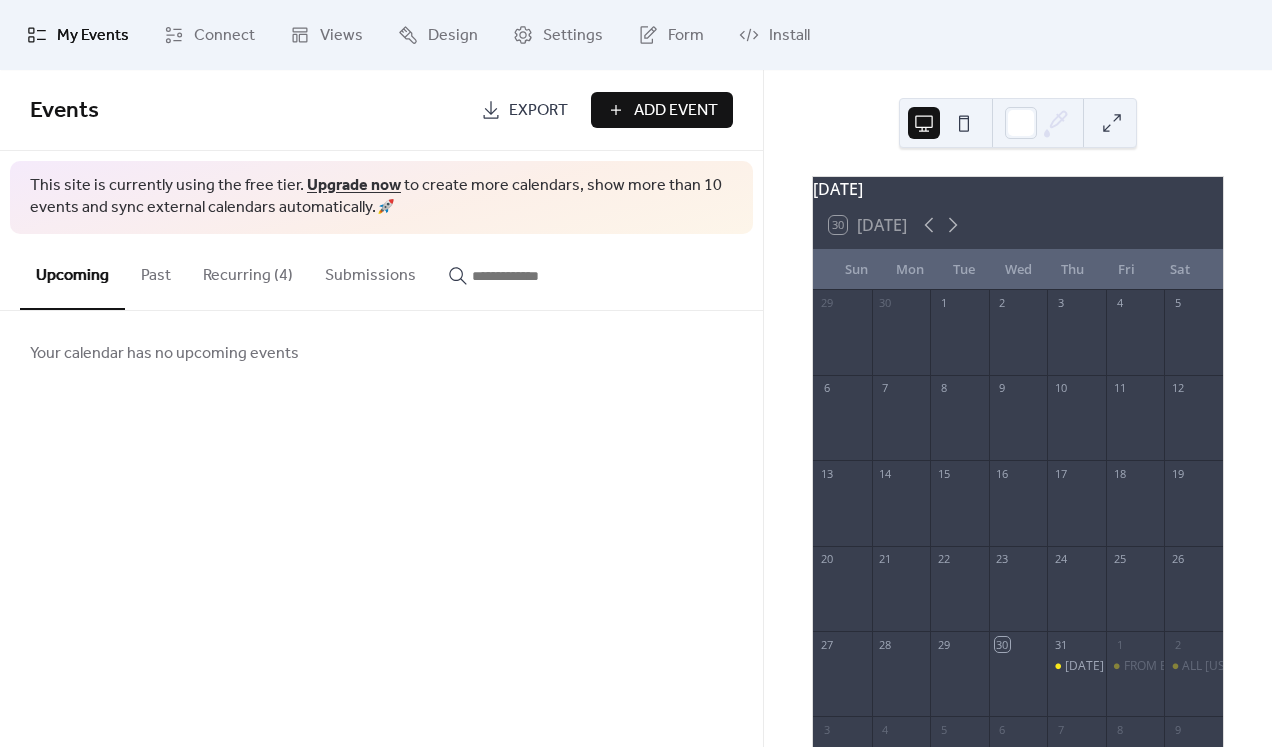 click on "Recurring (4)" at bounding box center (248, 271) 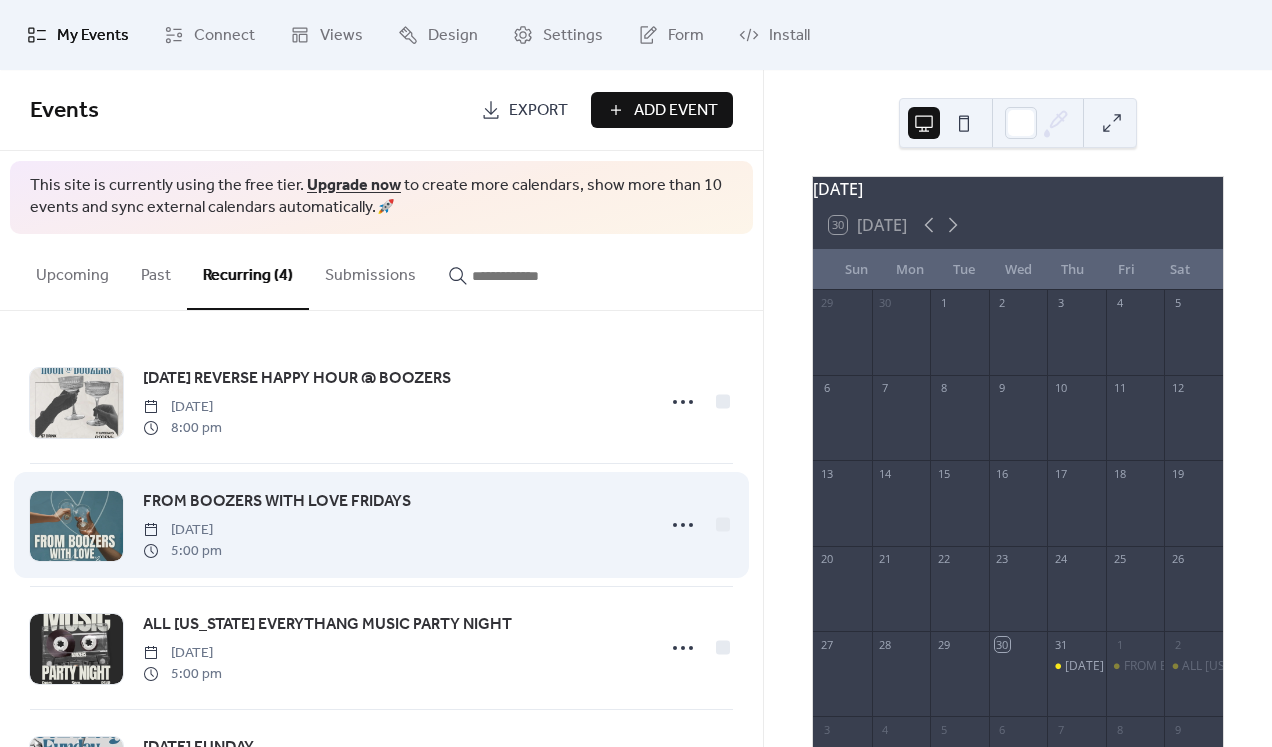 scroll, scrollTop: 97, scrollLeft: 0, axis: vertical 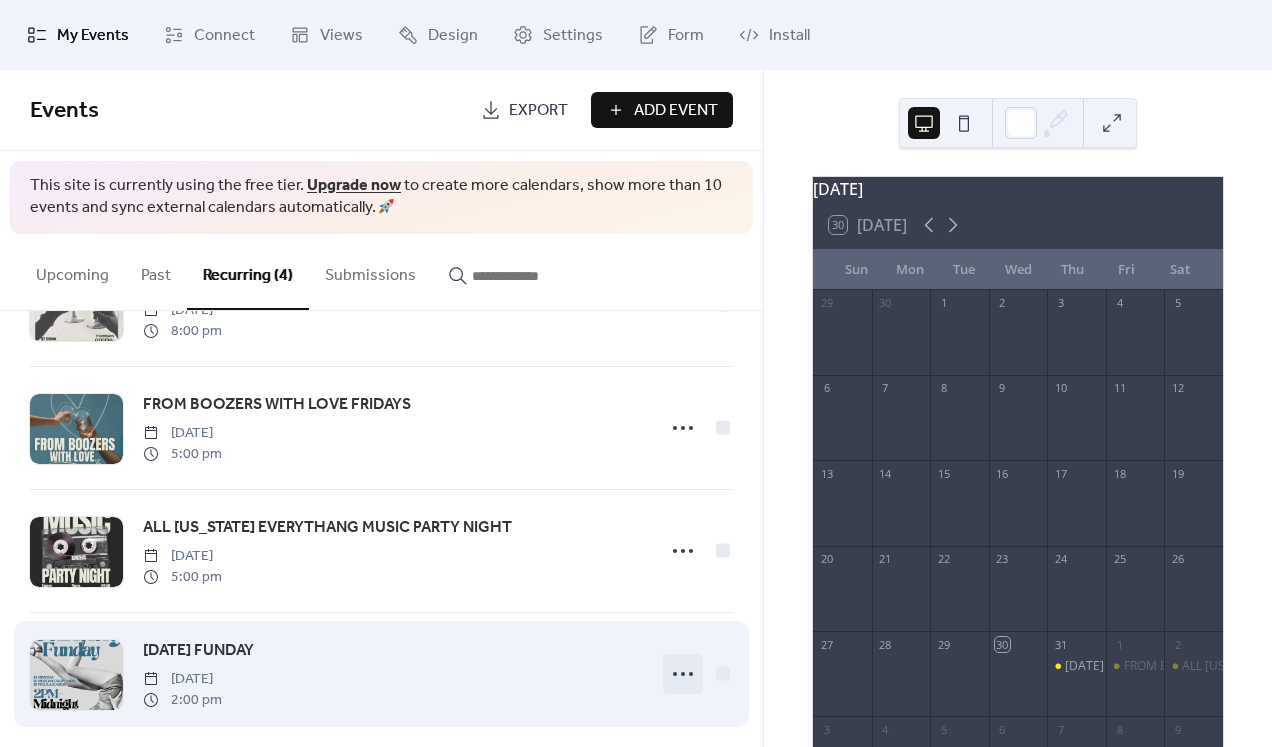 click 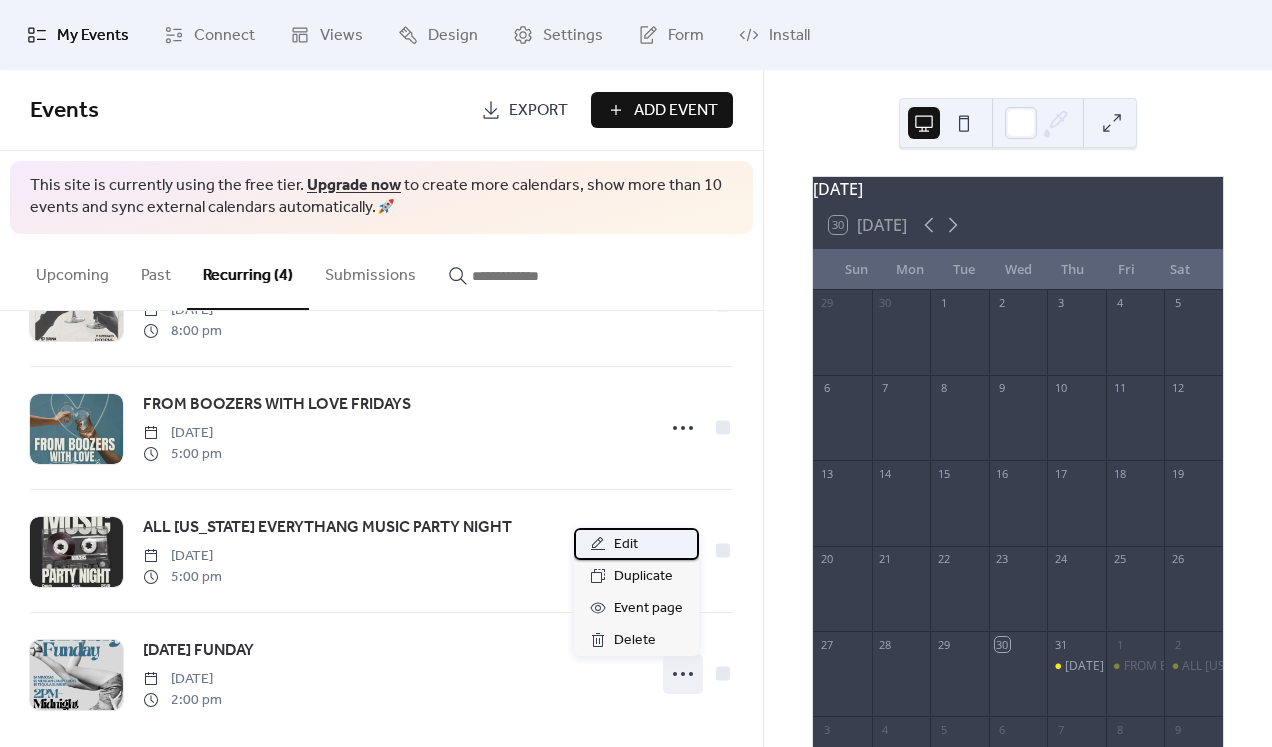 click on "Edit" at bounding box center [626, 545] 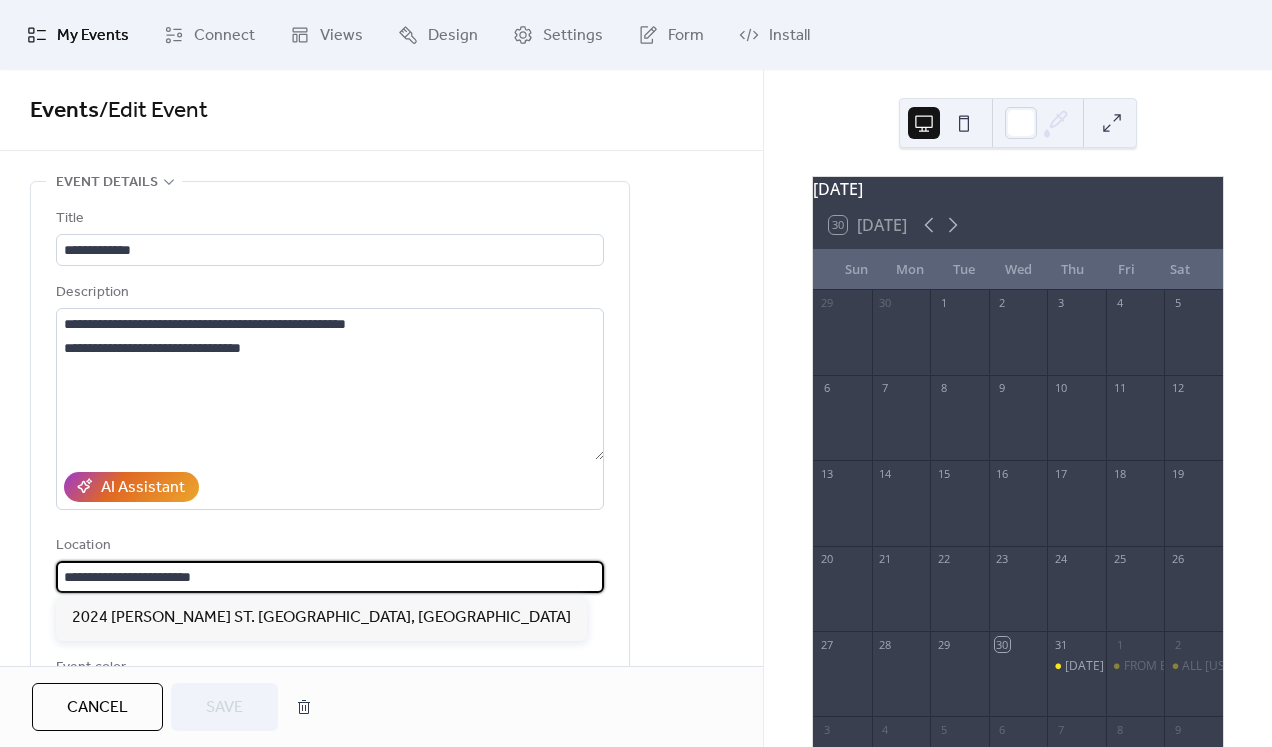 drag, startPoint x: 262, startPoint y: 578, endPoint x: 15, endPoint y: 562, distance: 247.51767 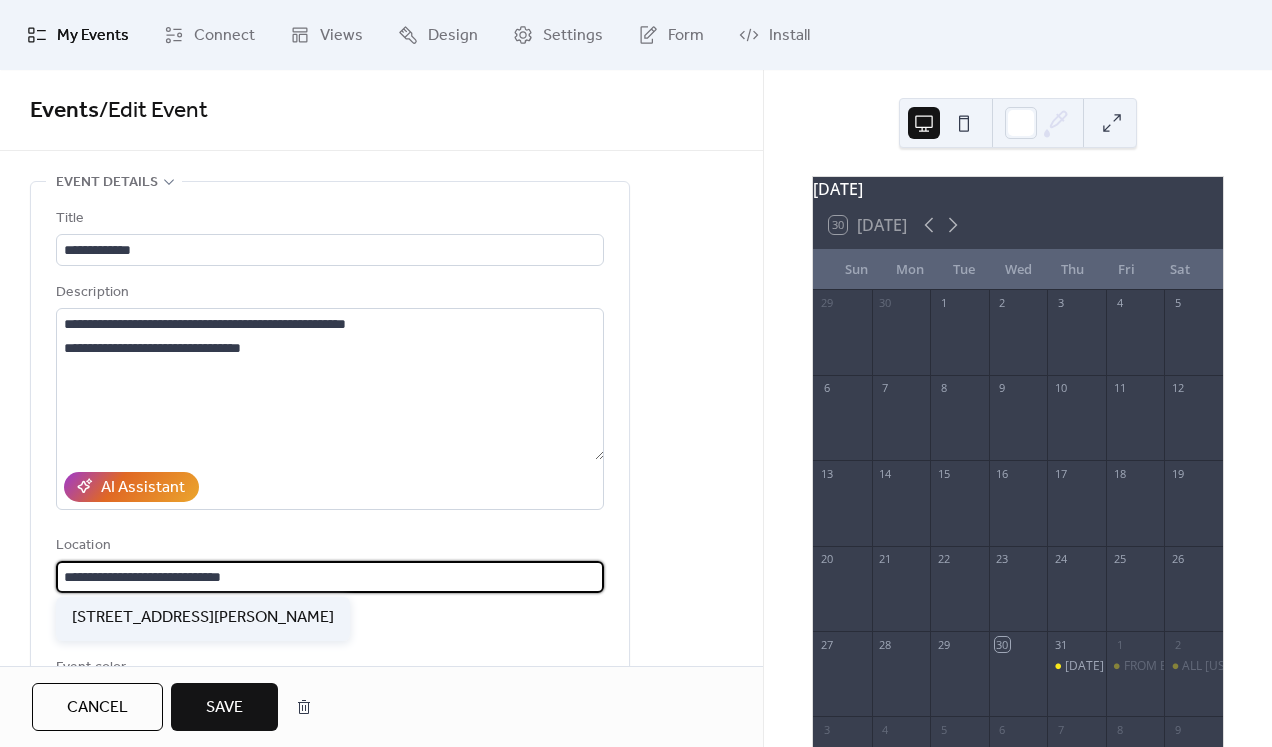type on "**********" 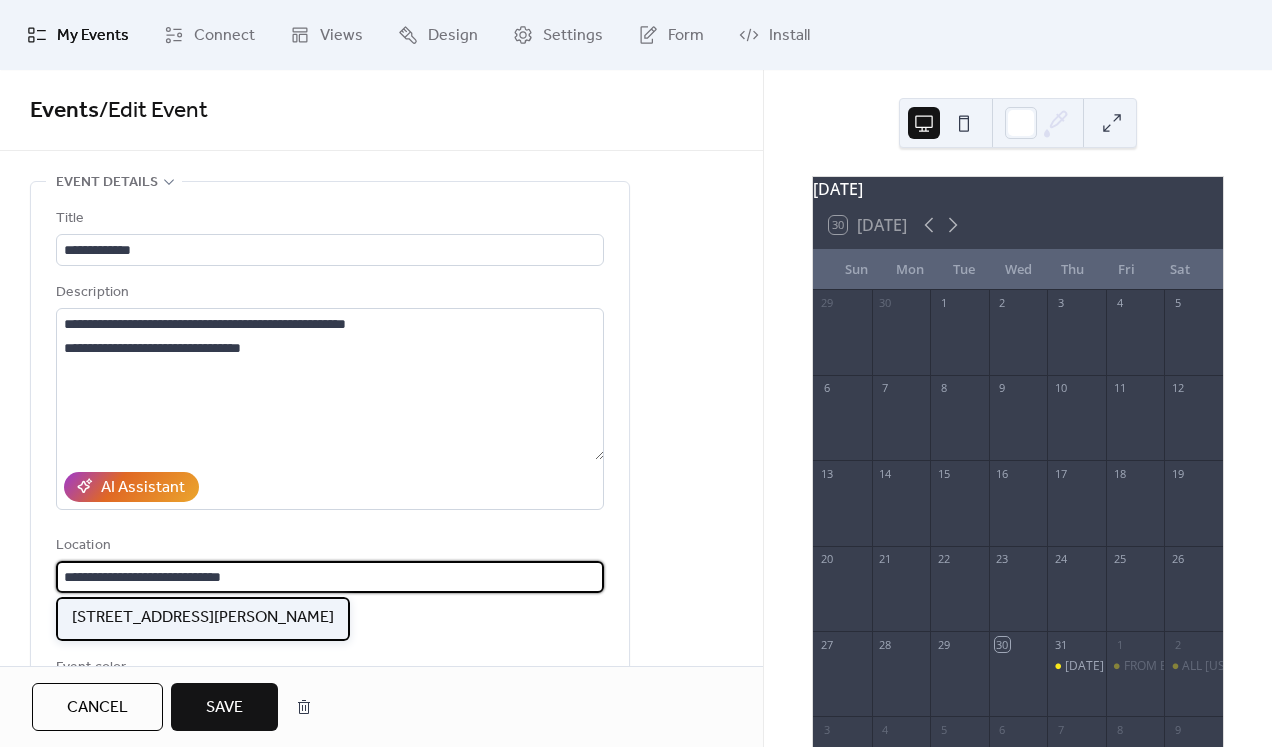 click on "[STREET_ADDRESS][PERSON_NAME]" at bounding box center (203, 618) 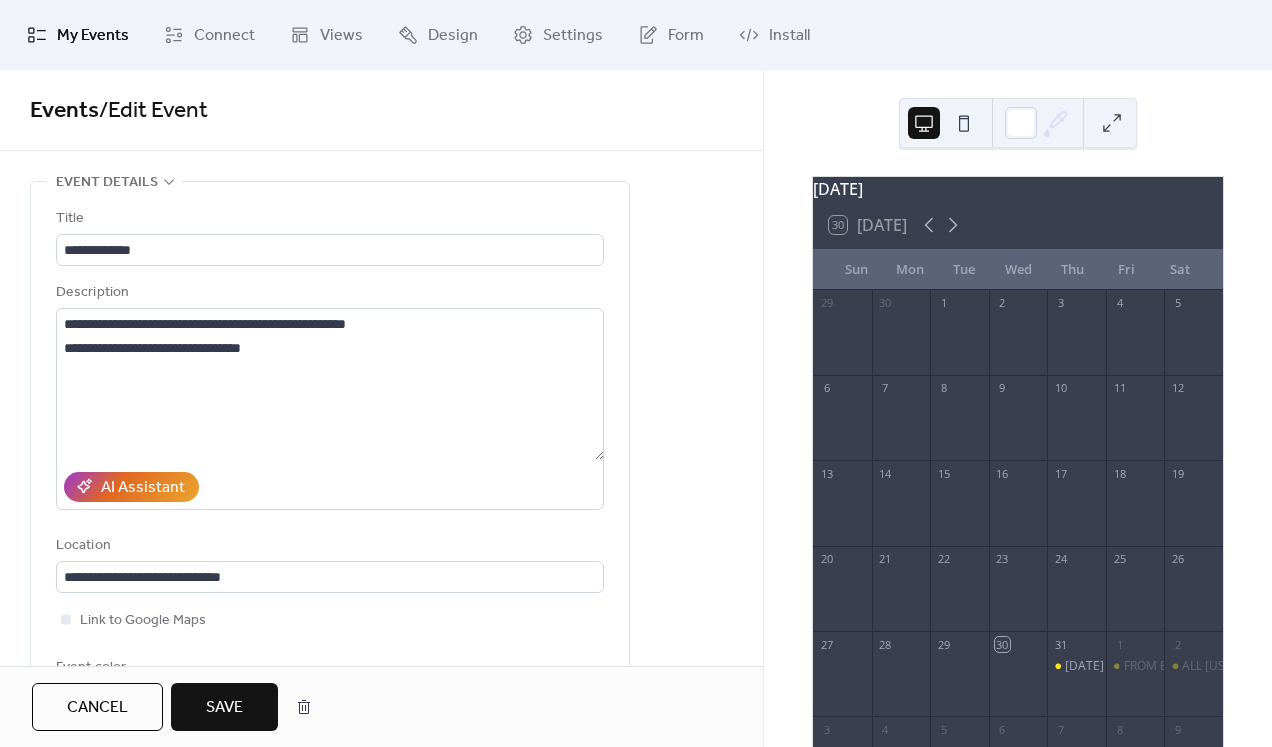 click on "Save" at bounding box center (224, 708) 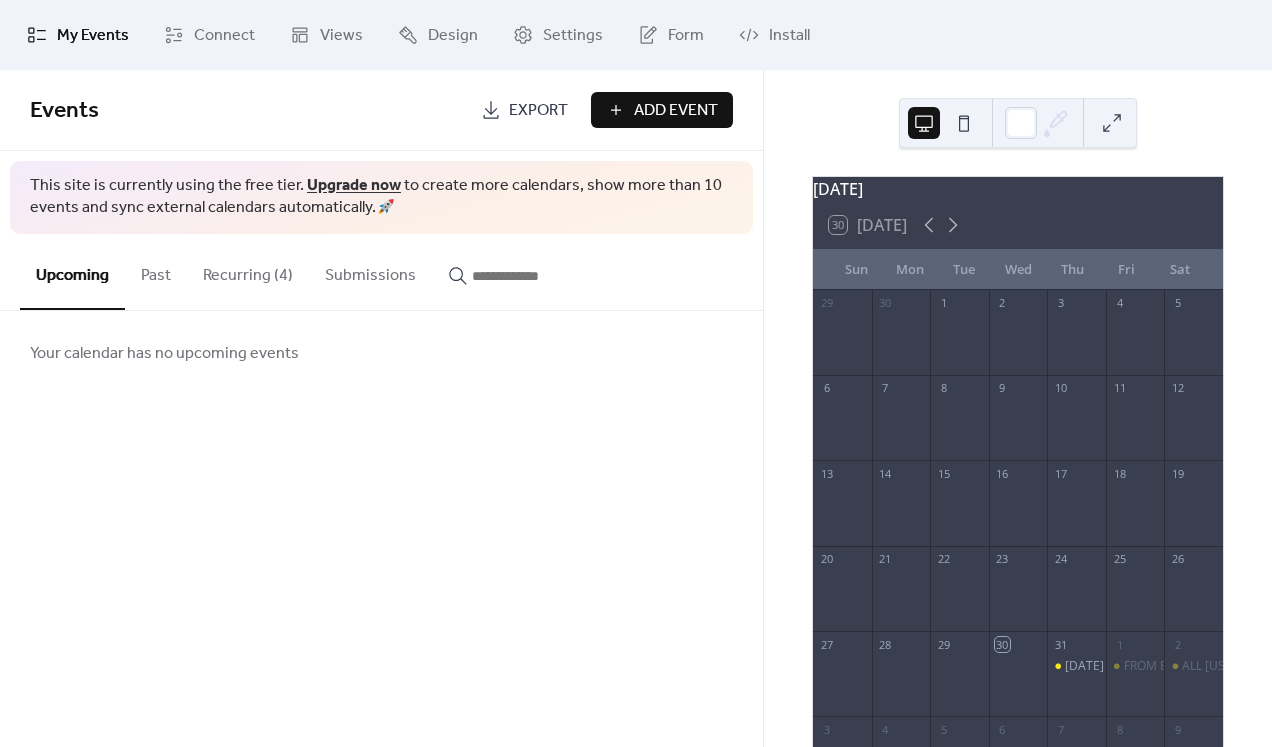 click on "Recurring (4)" at bounding box center [248, 271] 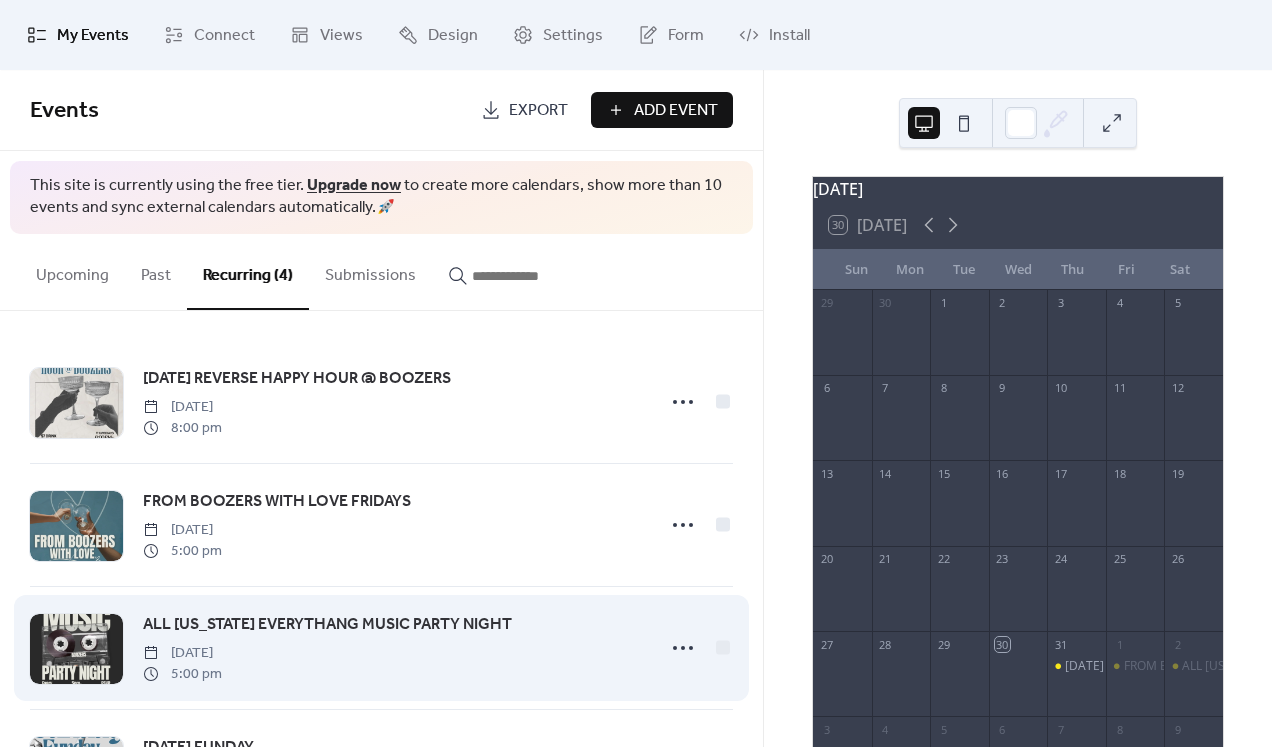 scroll, scrollTop: 117, scrollLeft: 0, axis: vertical 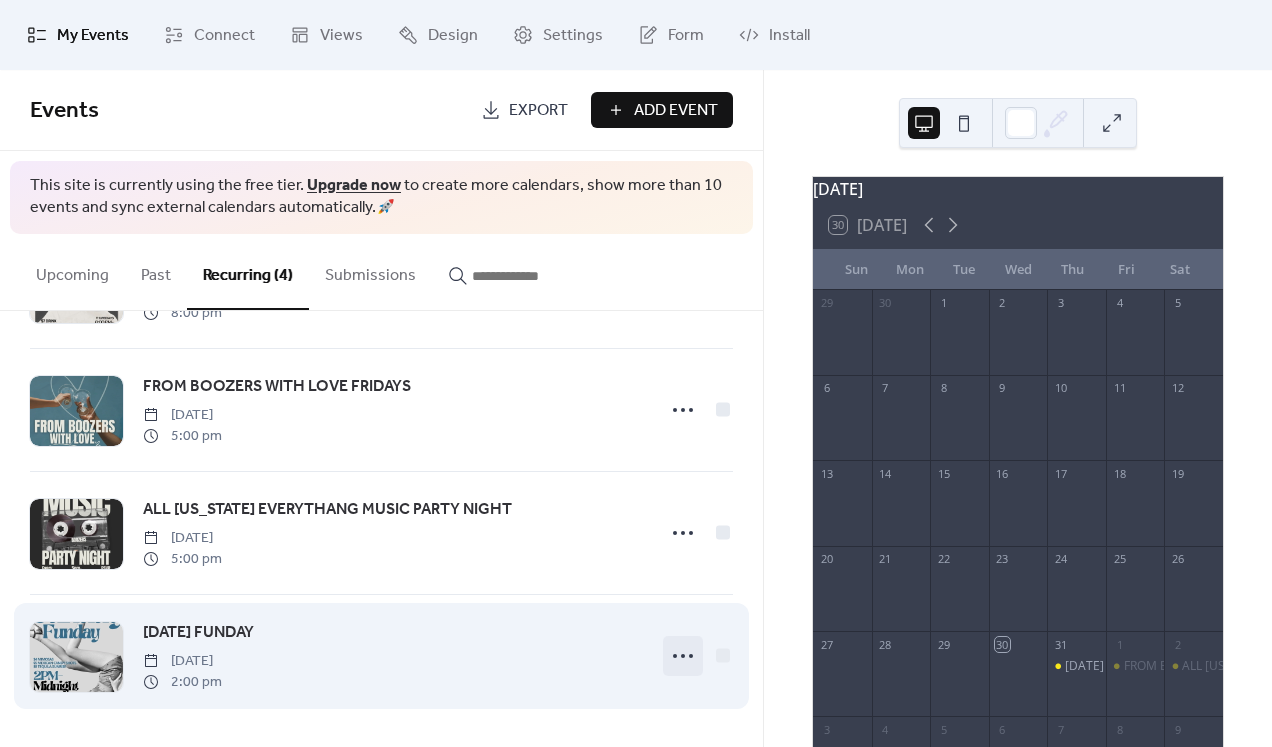 click 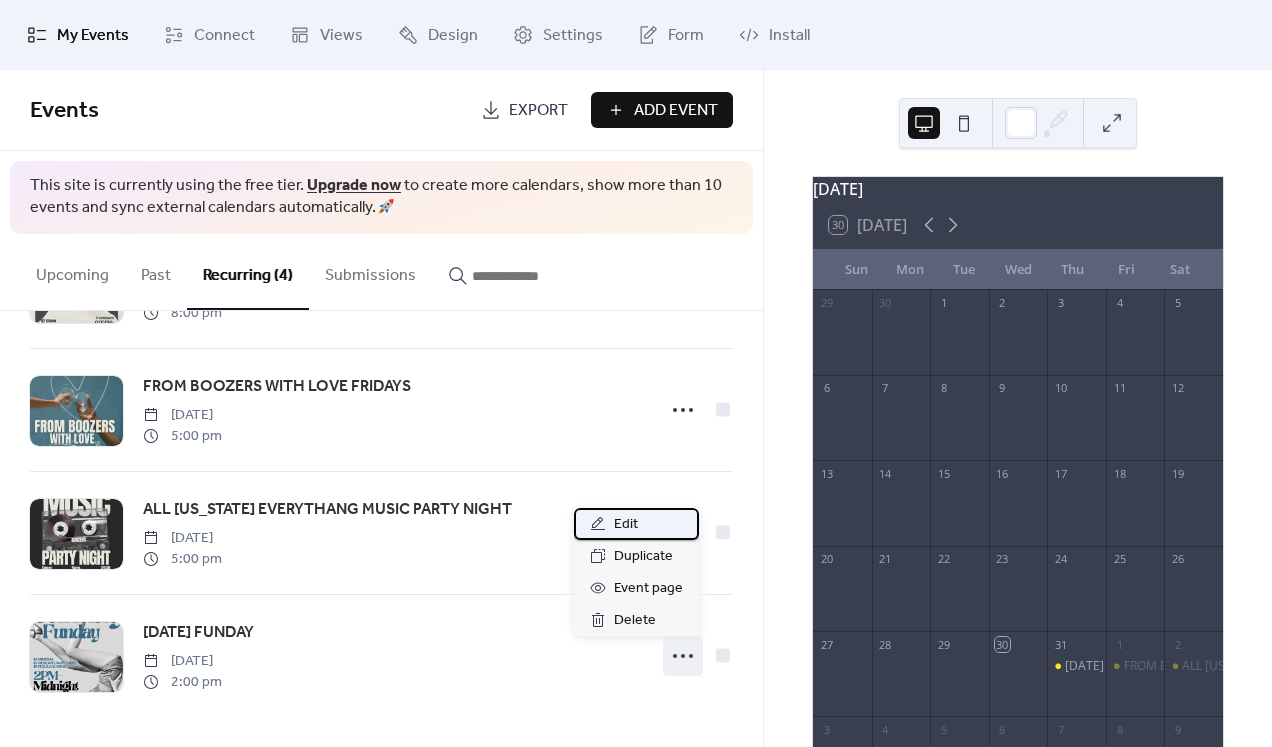 click on "Edit" at bounding box center (626, 525) 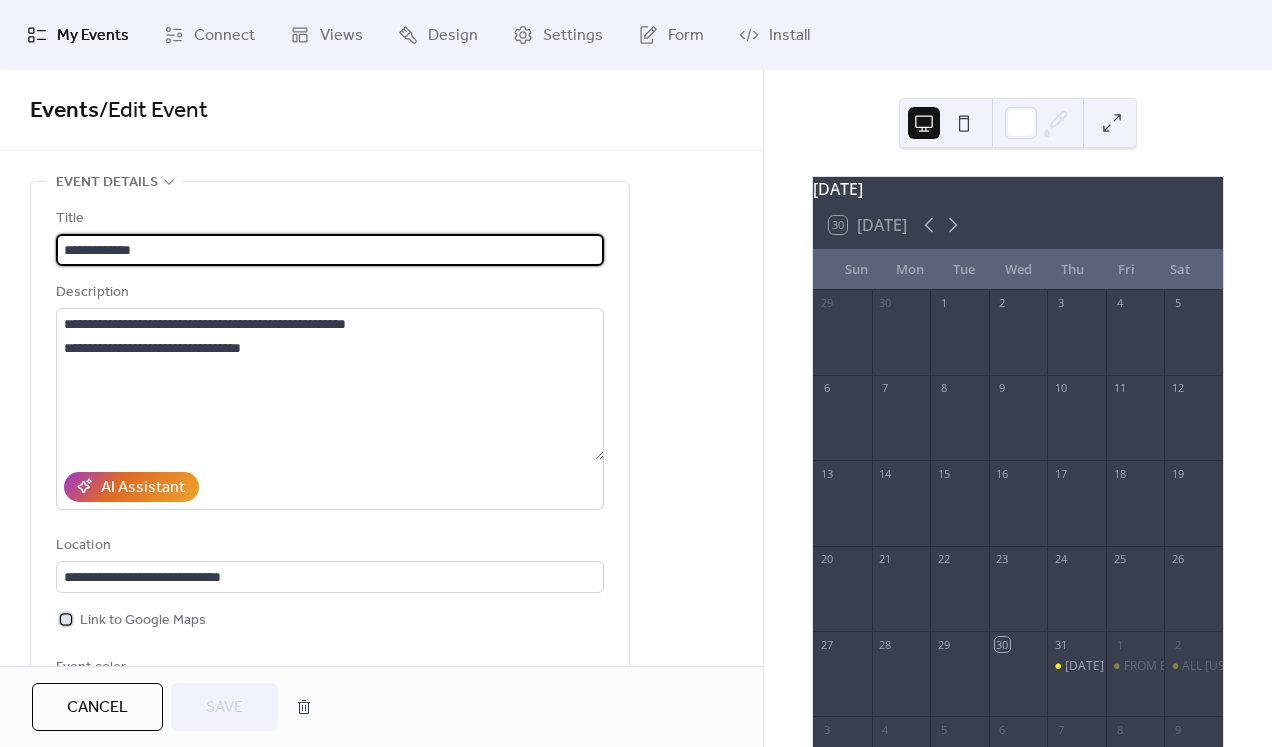 click at bounding box center (66, 619) 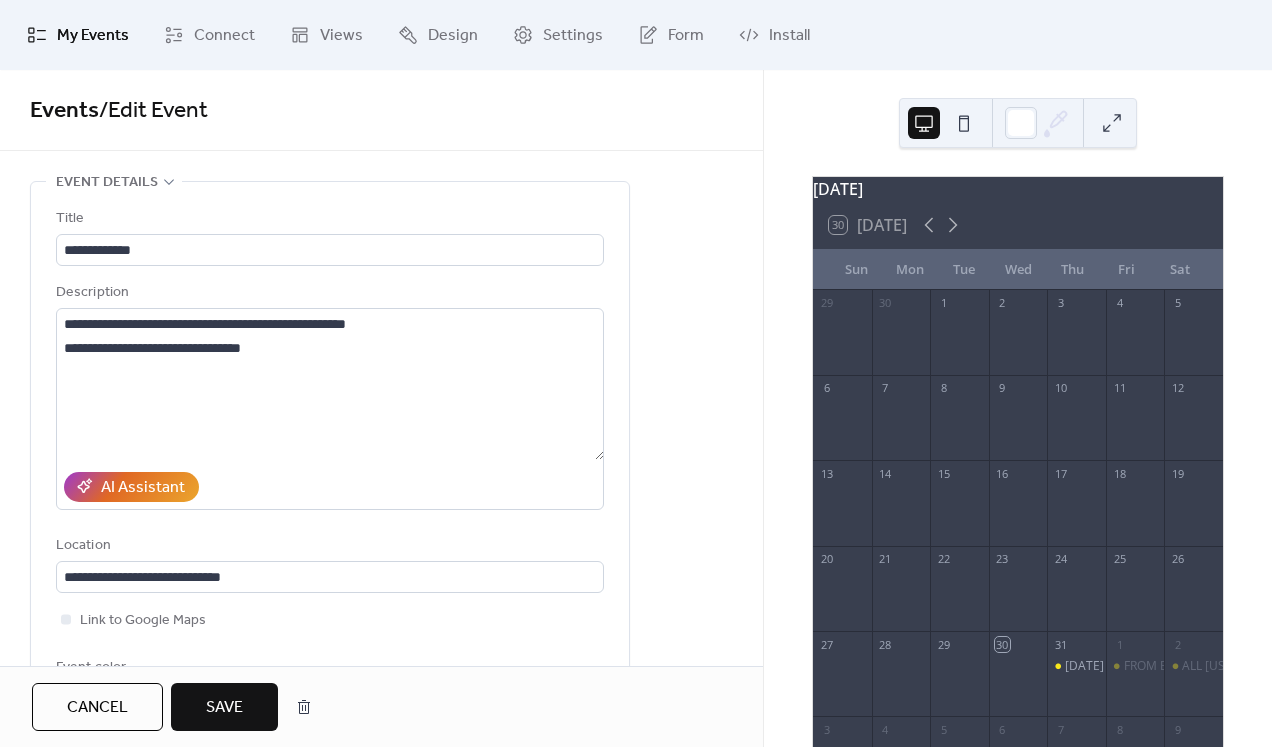 click on "Save" at bounding box center [224, 708] 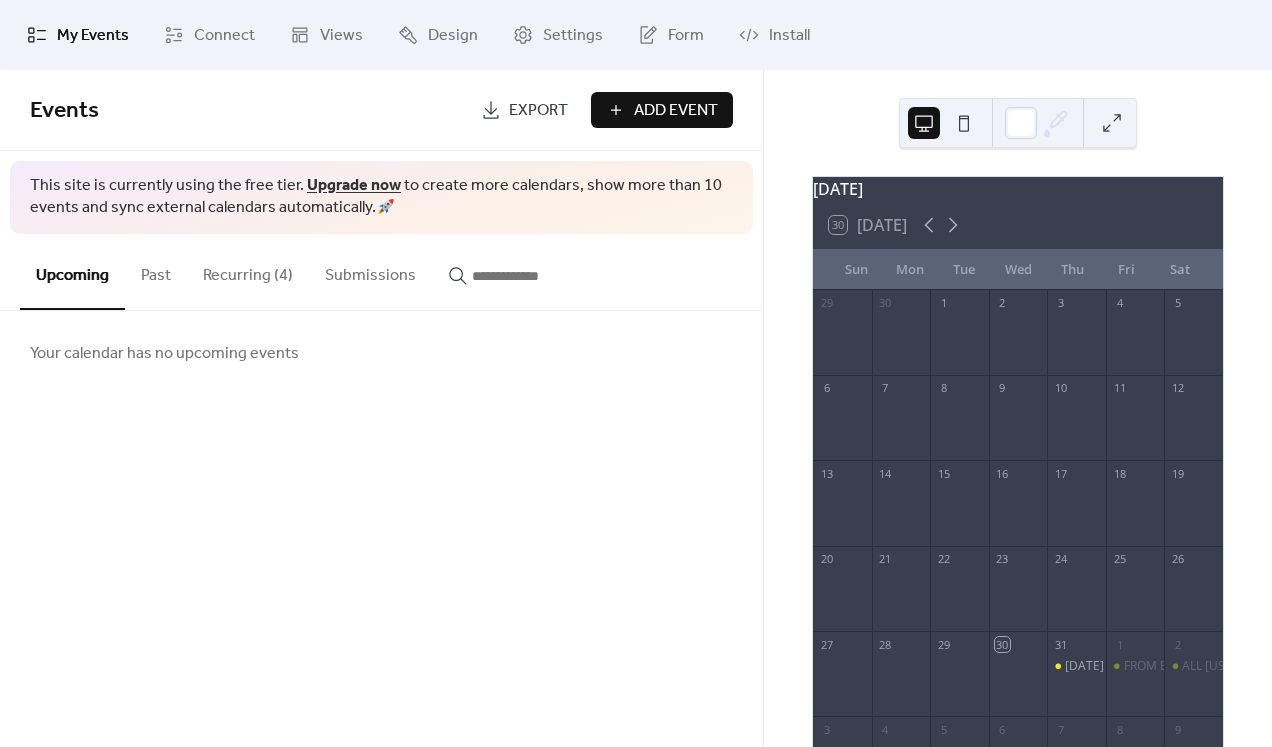 click on "Recurring (4)" at bounding box center (248, 271) 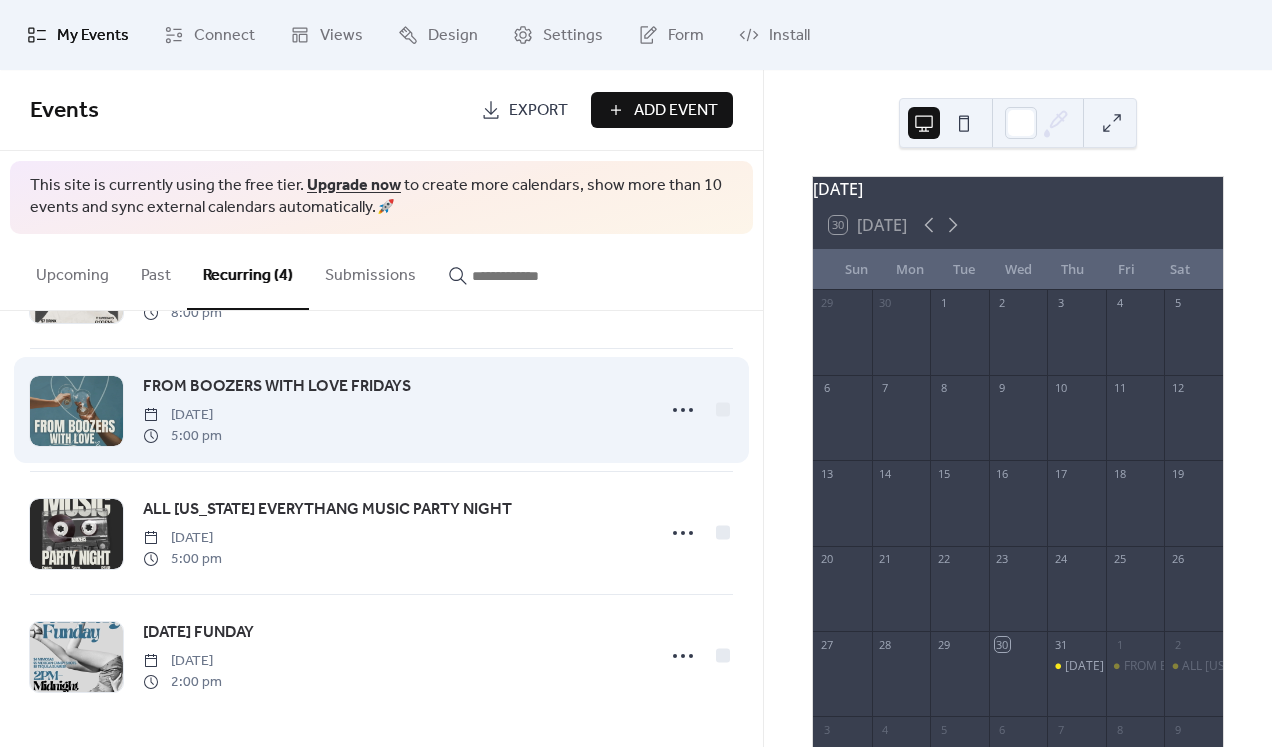 scroll, scrollTop: 0, scrollLeft: 0, axis: both 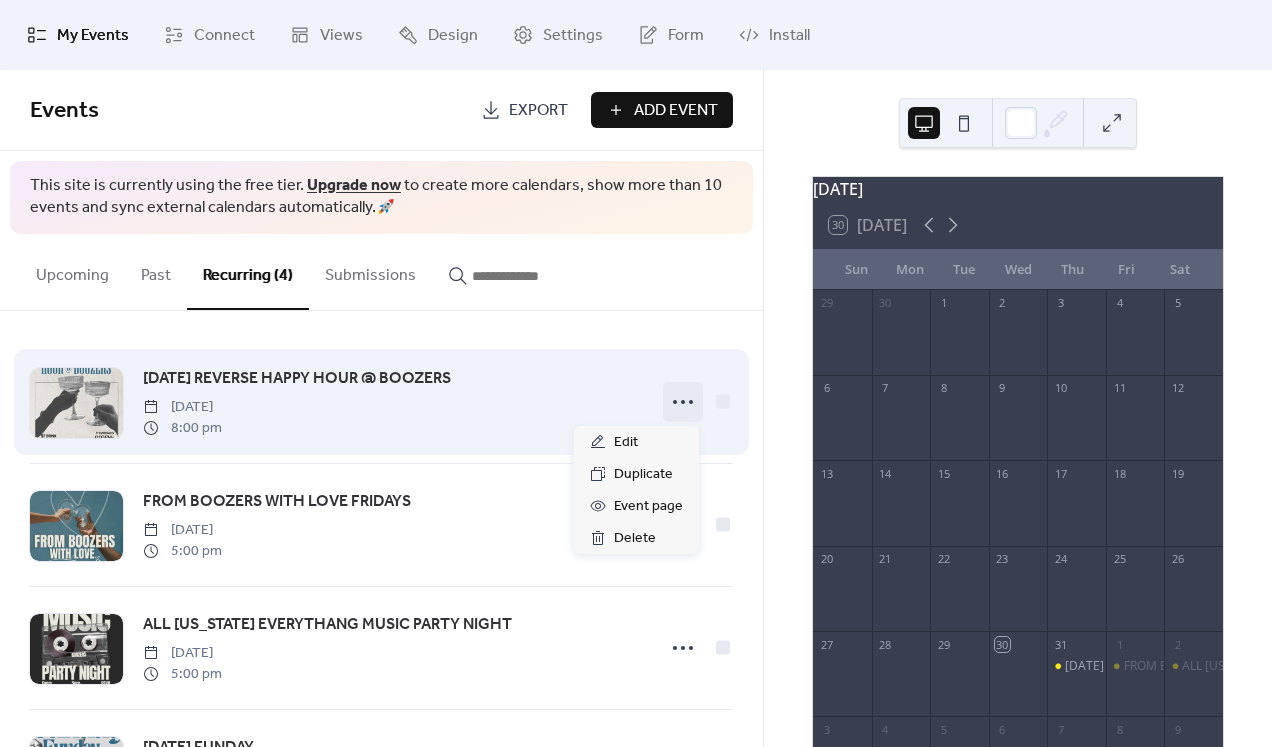 click 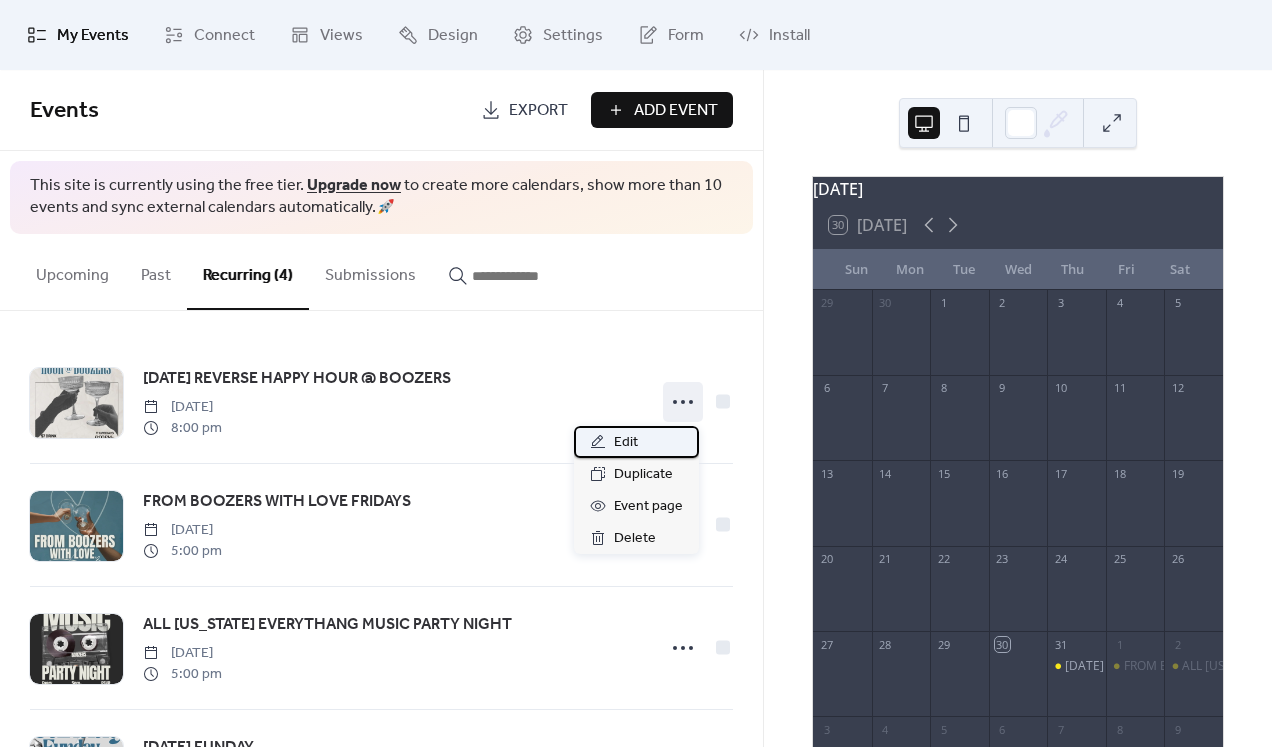 click on "Edit" at bounding box center (636, 442) 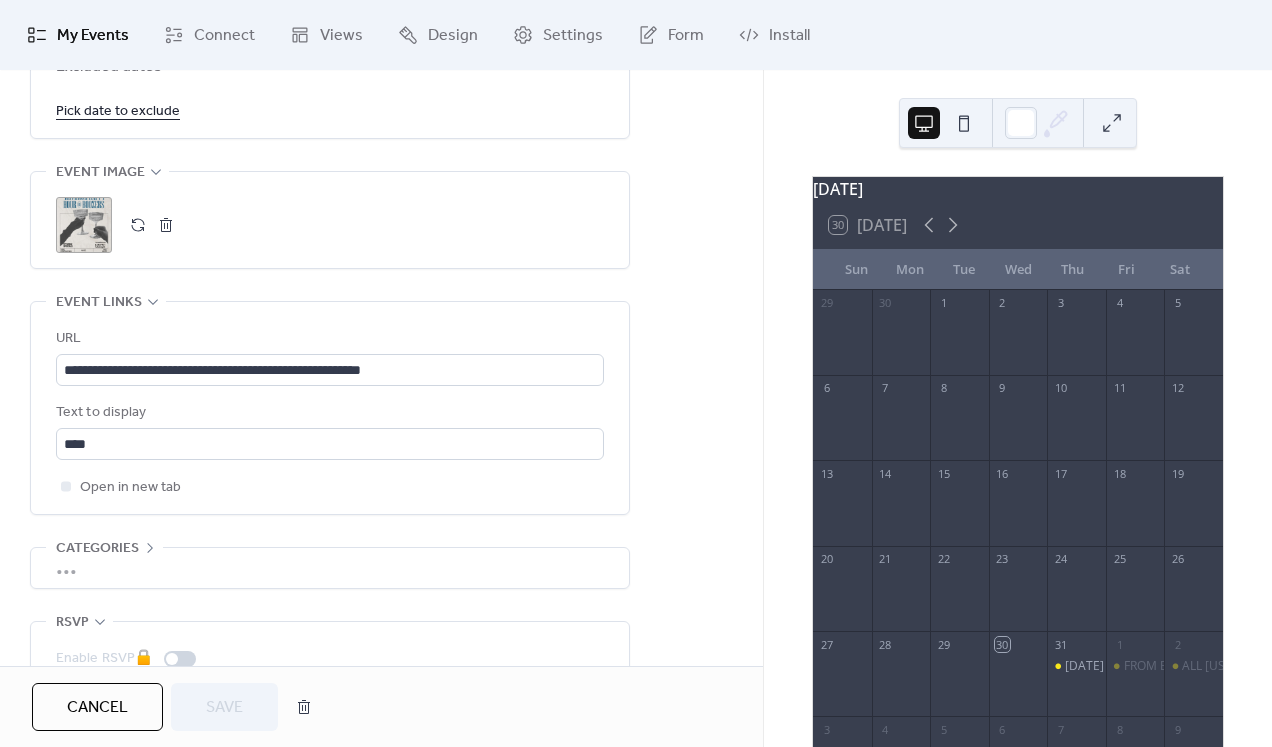 scroll, scrollTop: 1419, scrollLeft: 0, axis: vertical 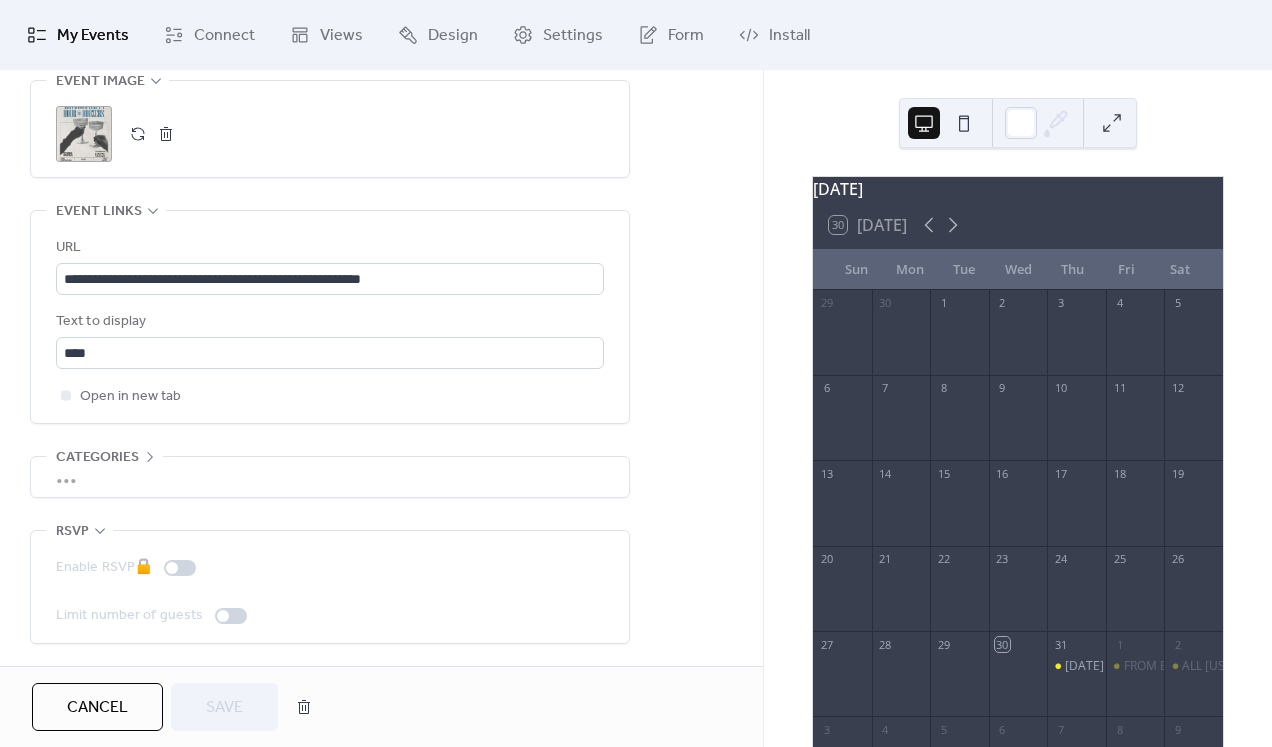 click on "Cancel" at bounding box center [97, 708] 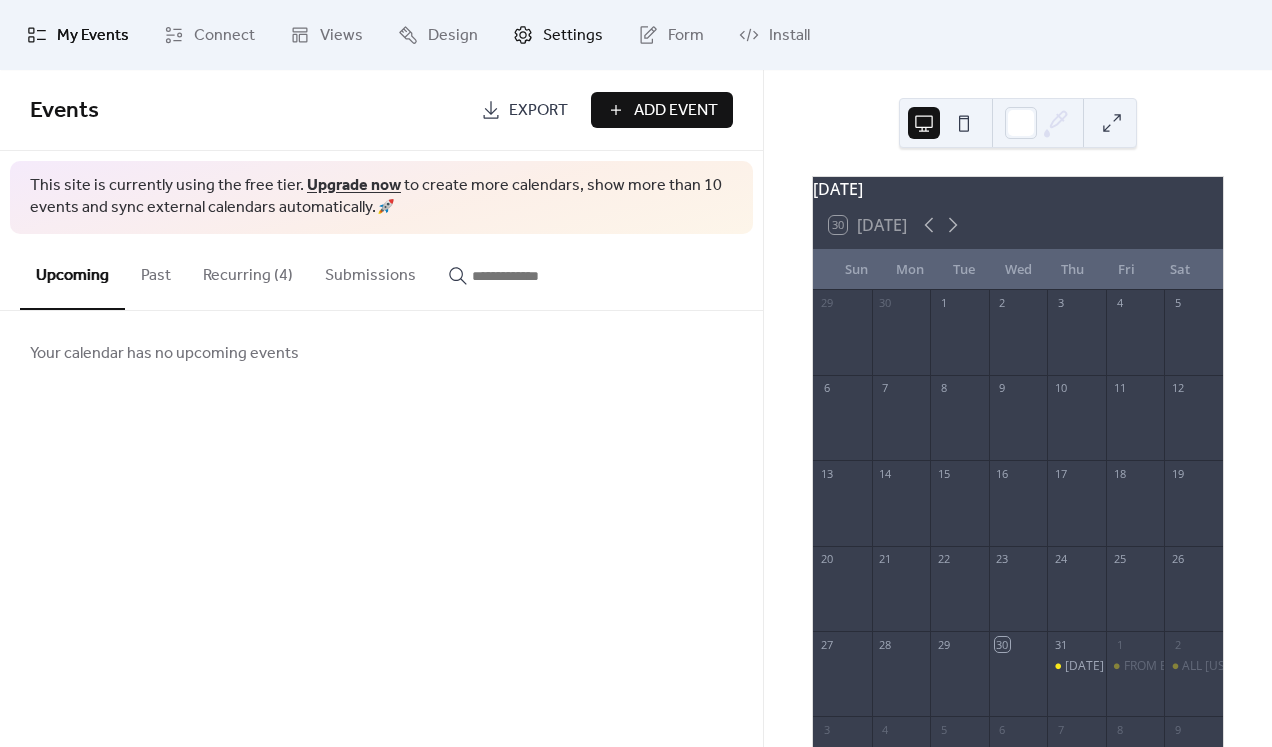 click 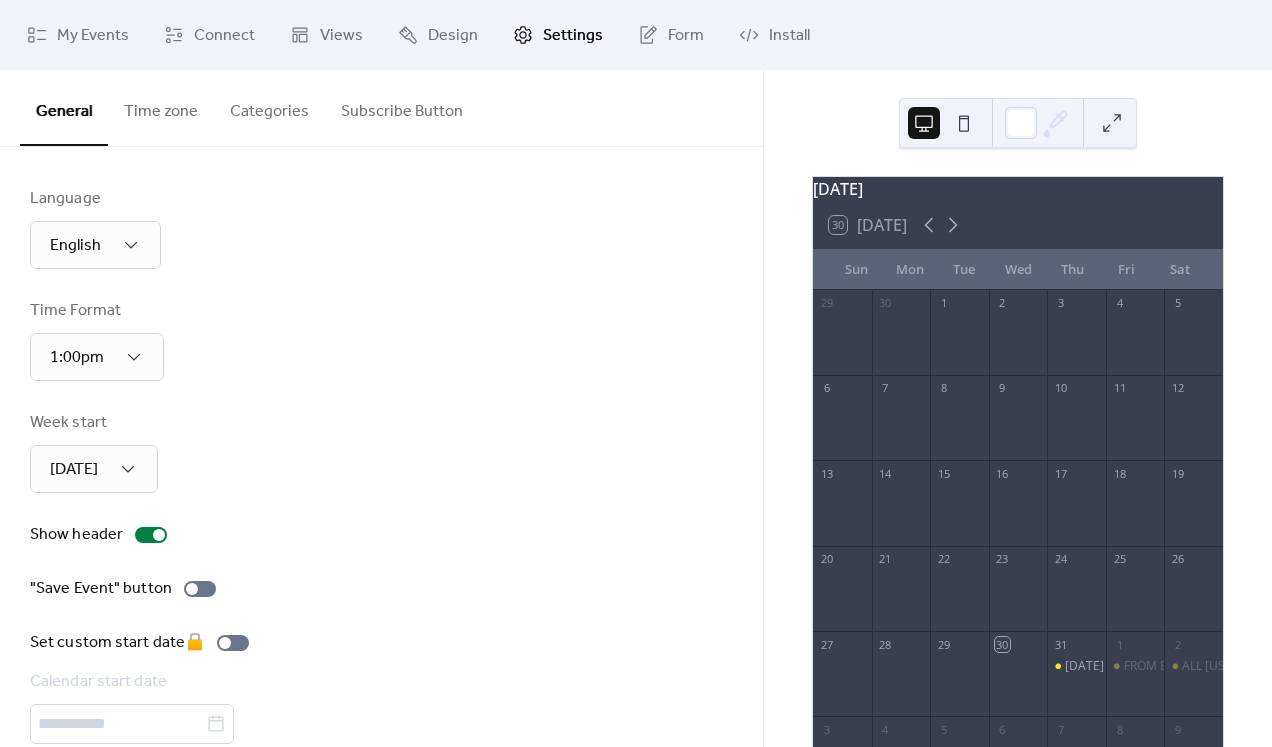 scroll, scrollTop: 37, scrollLeft: 0, axis: vertical 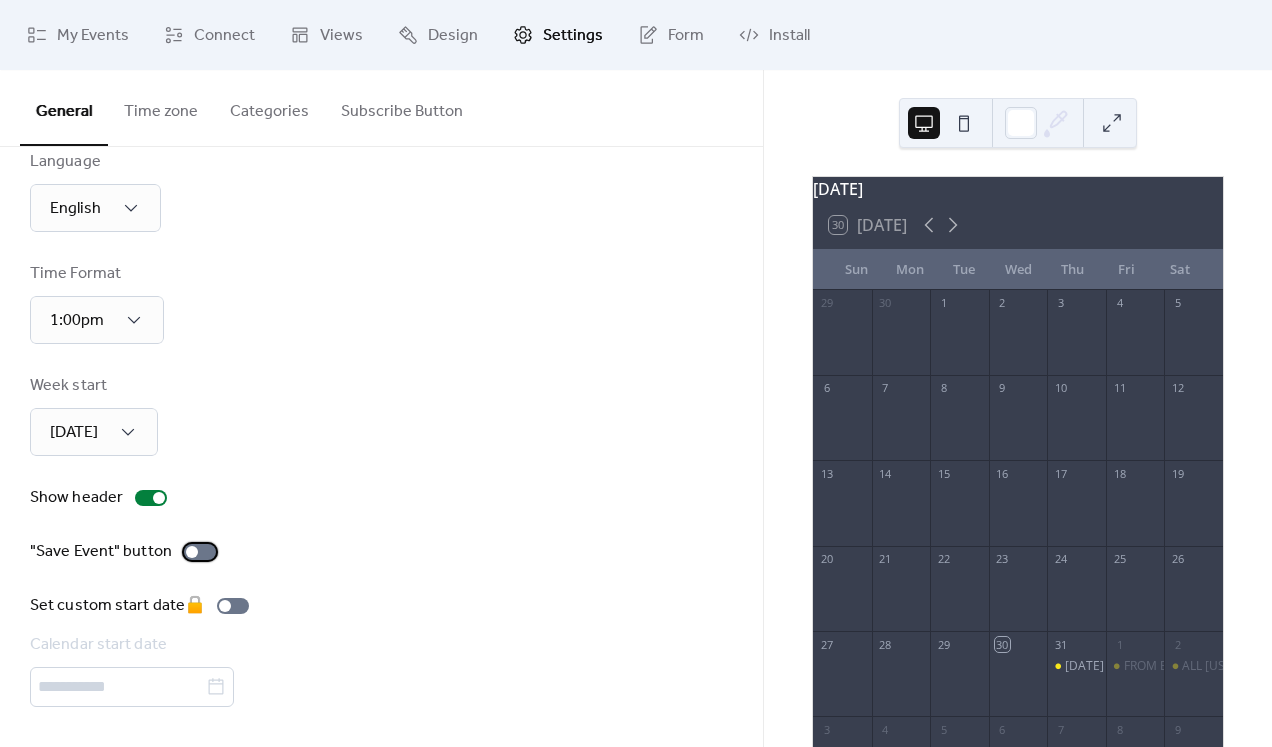 click at bounding box center (200, 552) 